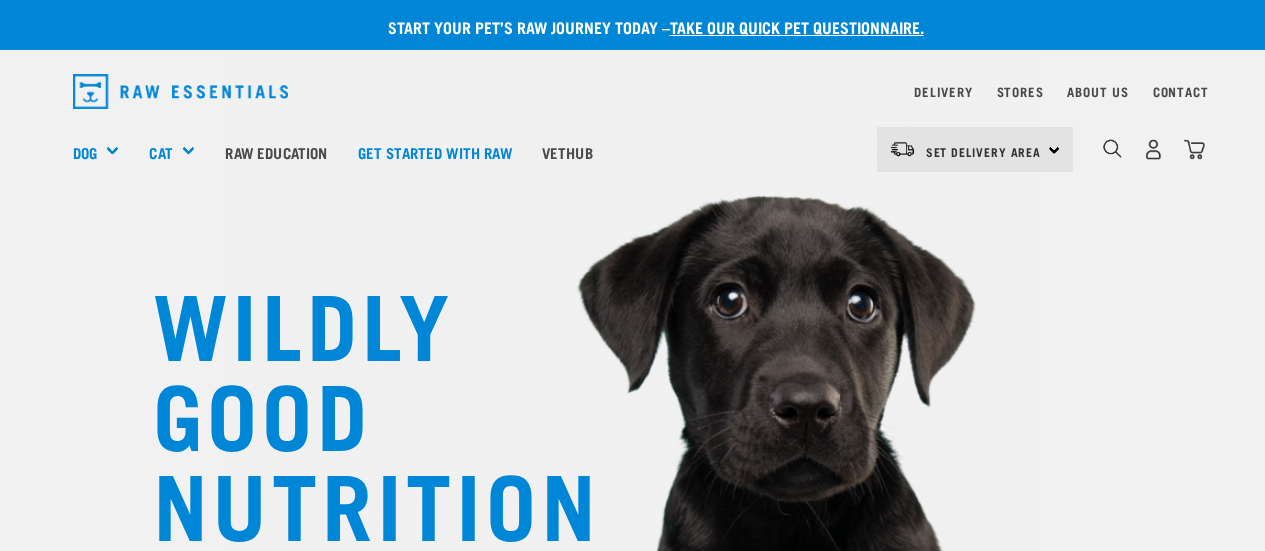 scroll, scrollTop: 0, scrollLeft: 0, axis: both 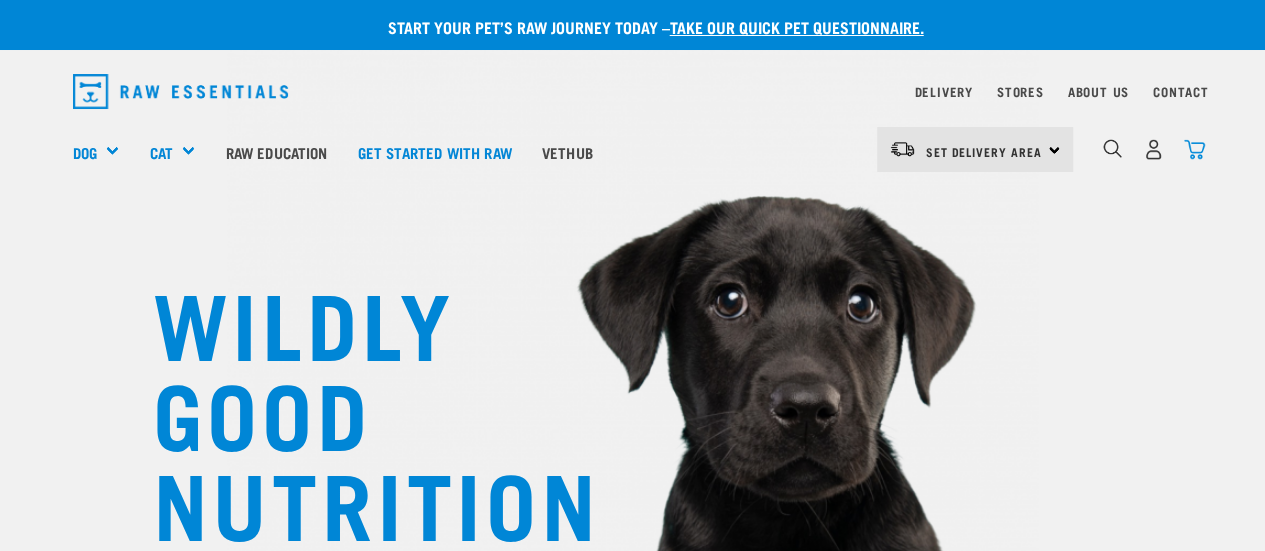 click at bounding box center (1194, 149) 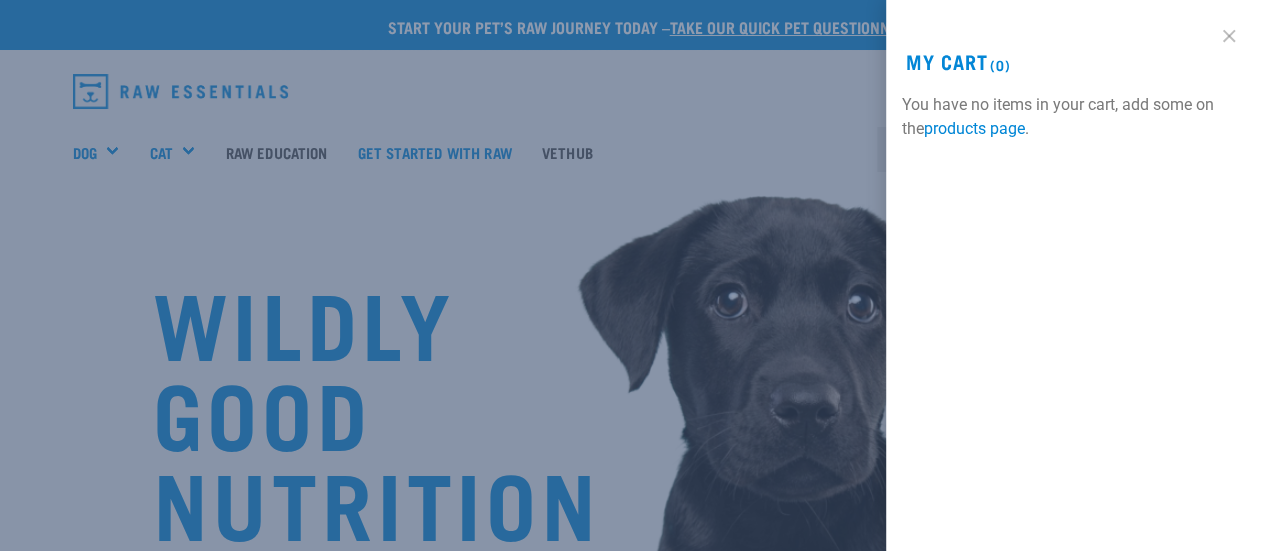 click at bounding box center [1229, 36] 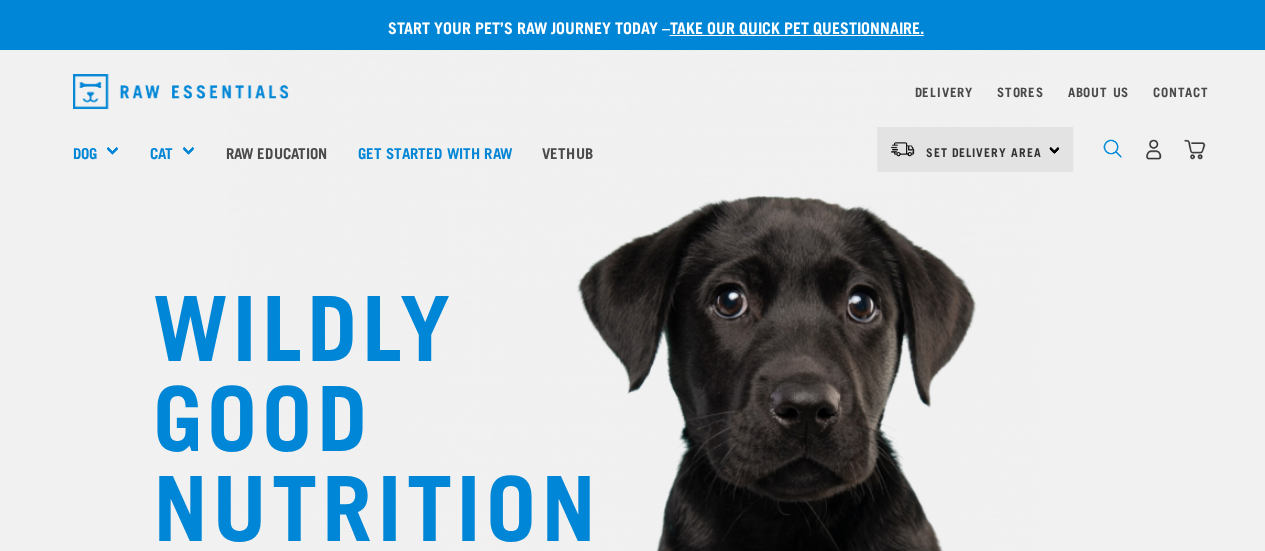 click at bounding box center [1112, 148] 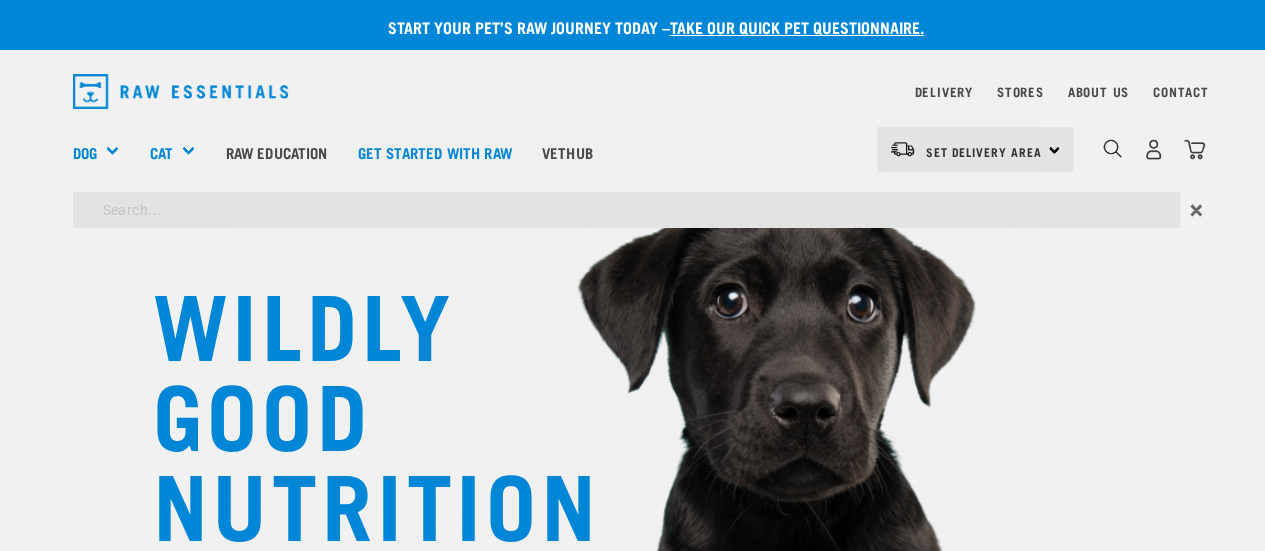 click on "Set Delivery Area
North Island
South Island" at bounding box center (975, 149) 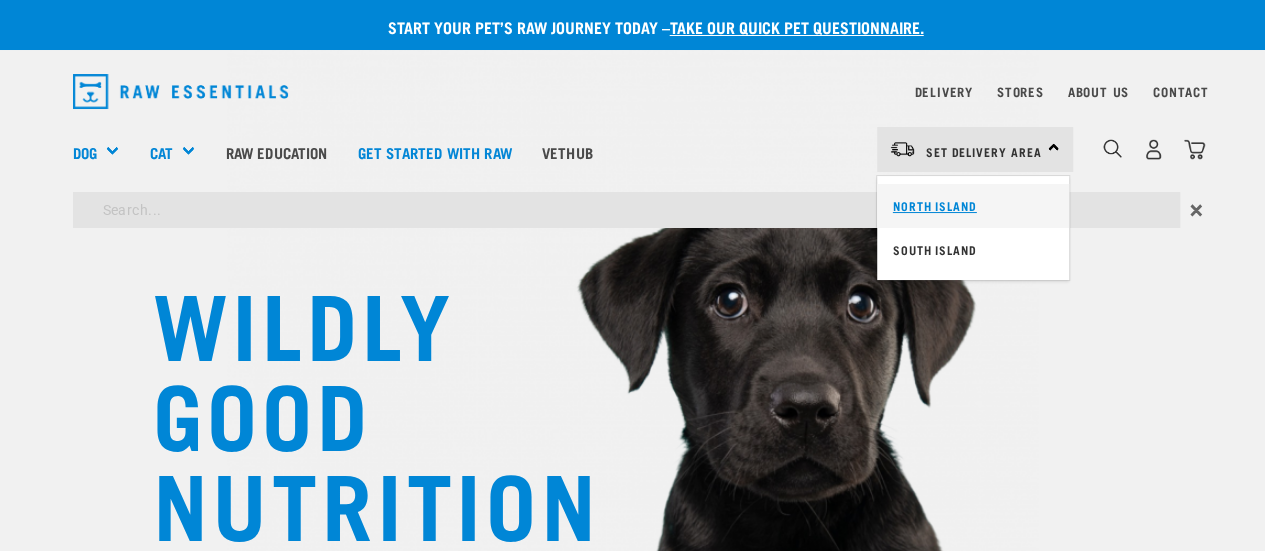 click on "North Island" at bounding box center [973, 206] 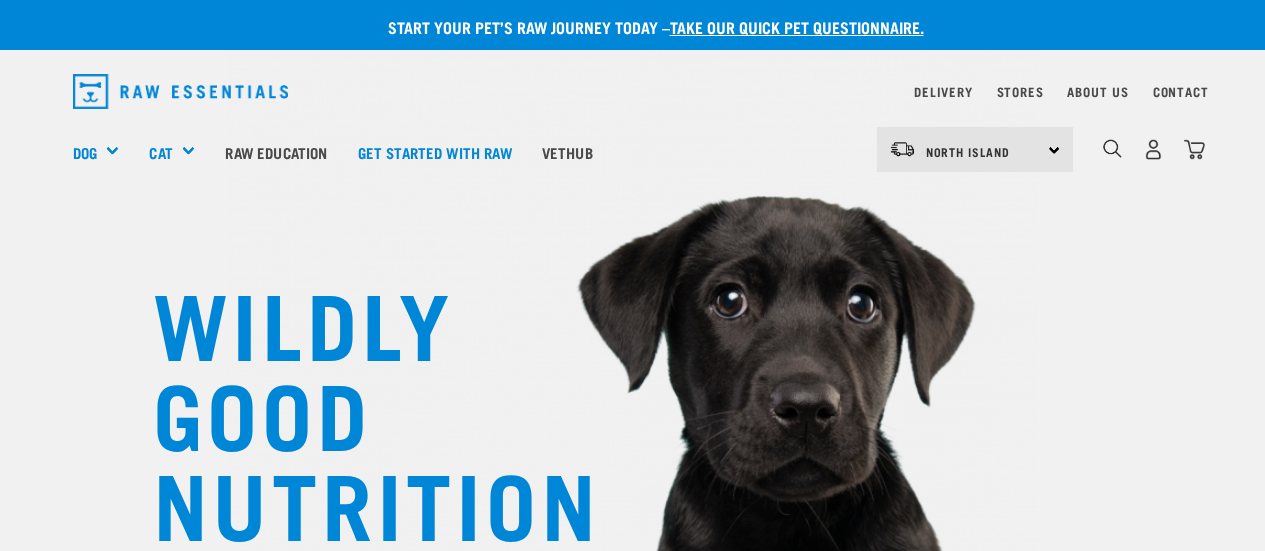 scroll, scrollTop: 0, scrollLeft: 0, axis: both 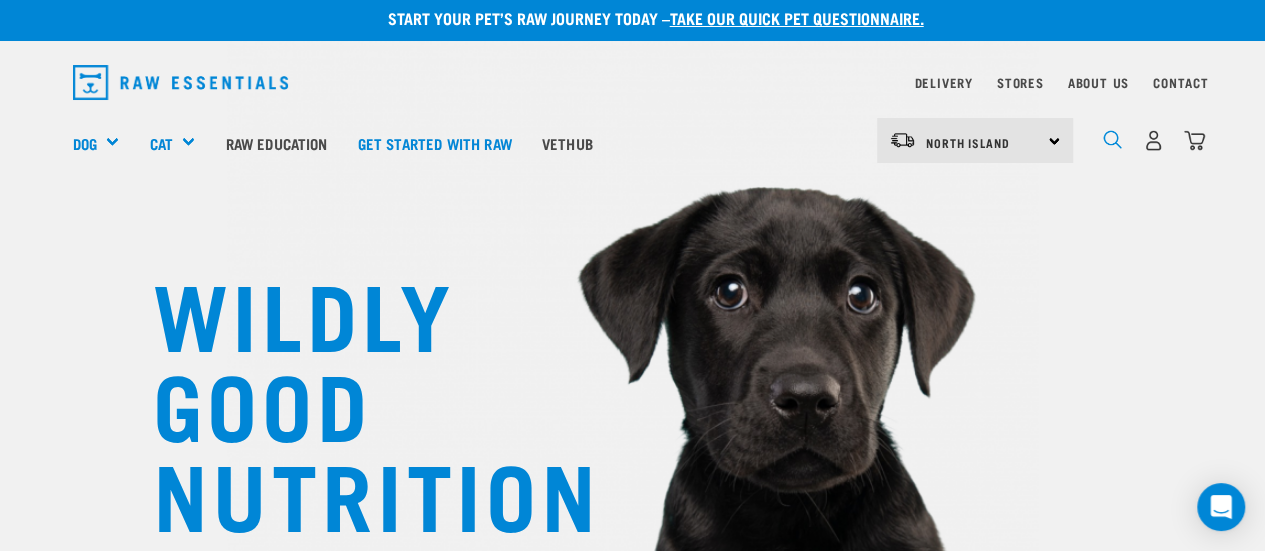 click at bounding box center (1112, 139) 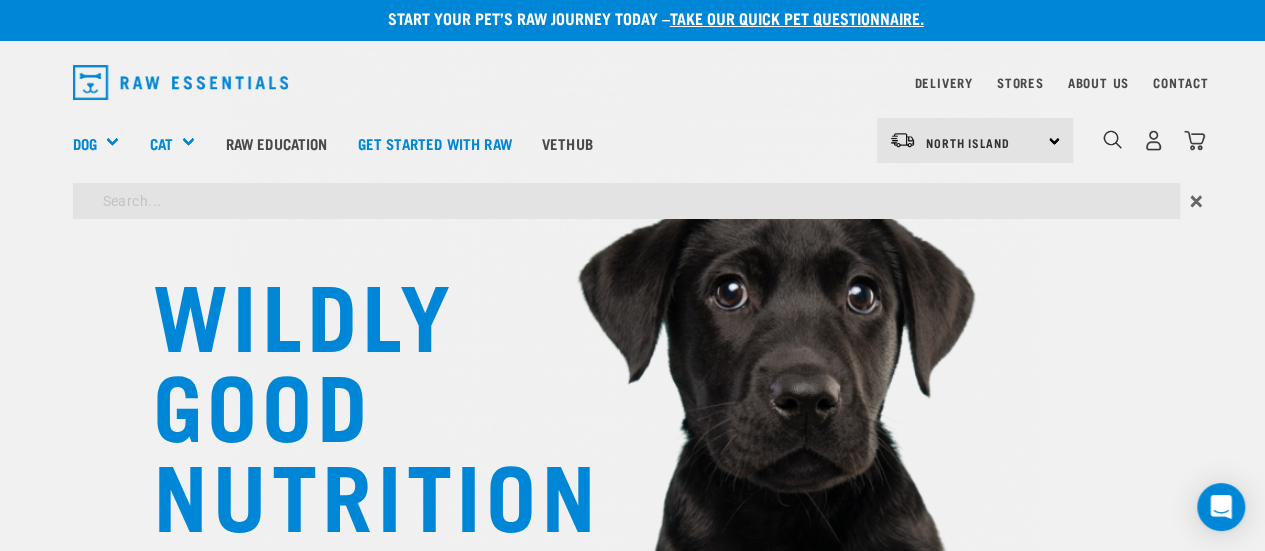 click on "WILDLY GOOD NUTRITION
Start your pet’s raw journey today –  take our quick pet questionnaire.
Delivery
Stores
About Us
Contact" at bounding box center (632, 1606) 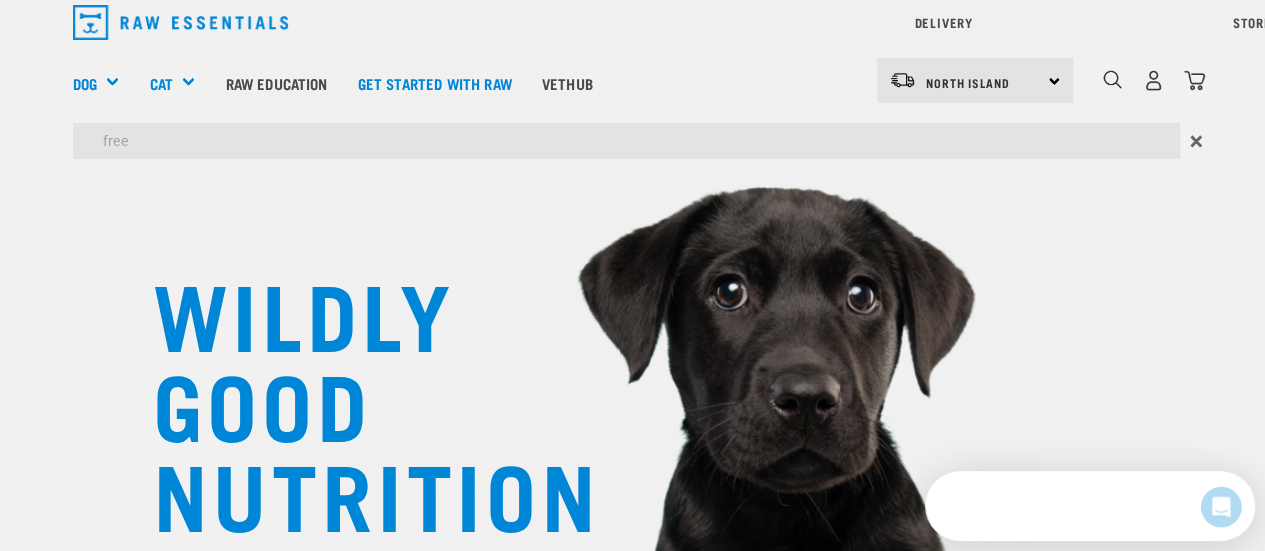 scroll, scrollTop: 0, scrollLeft: 0, axis: both 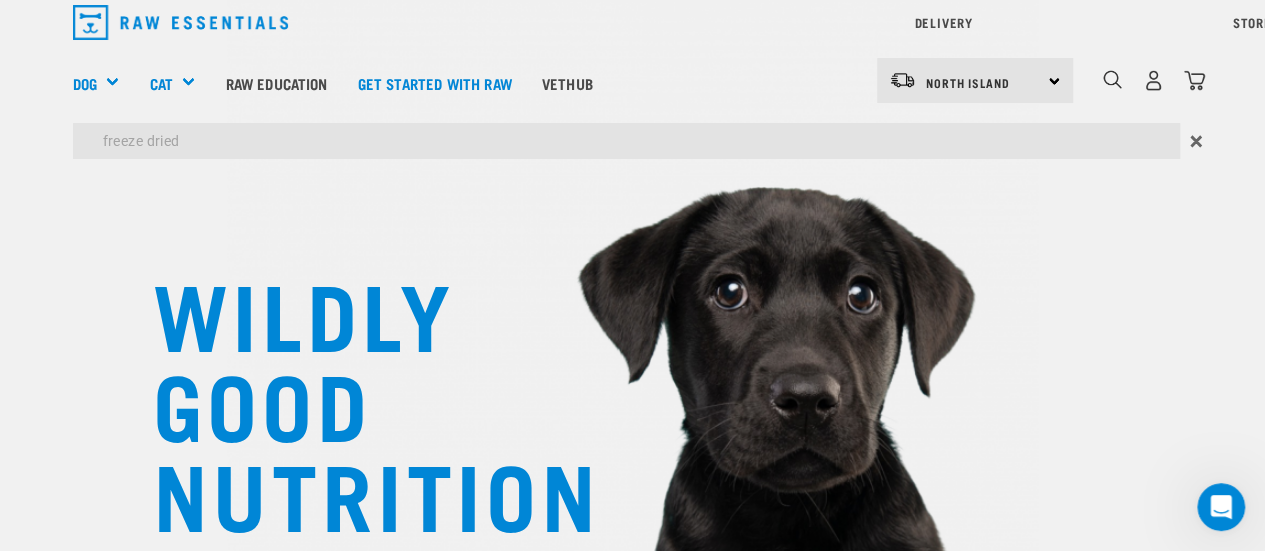 type on "freeze dried" 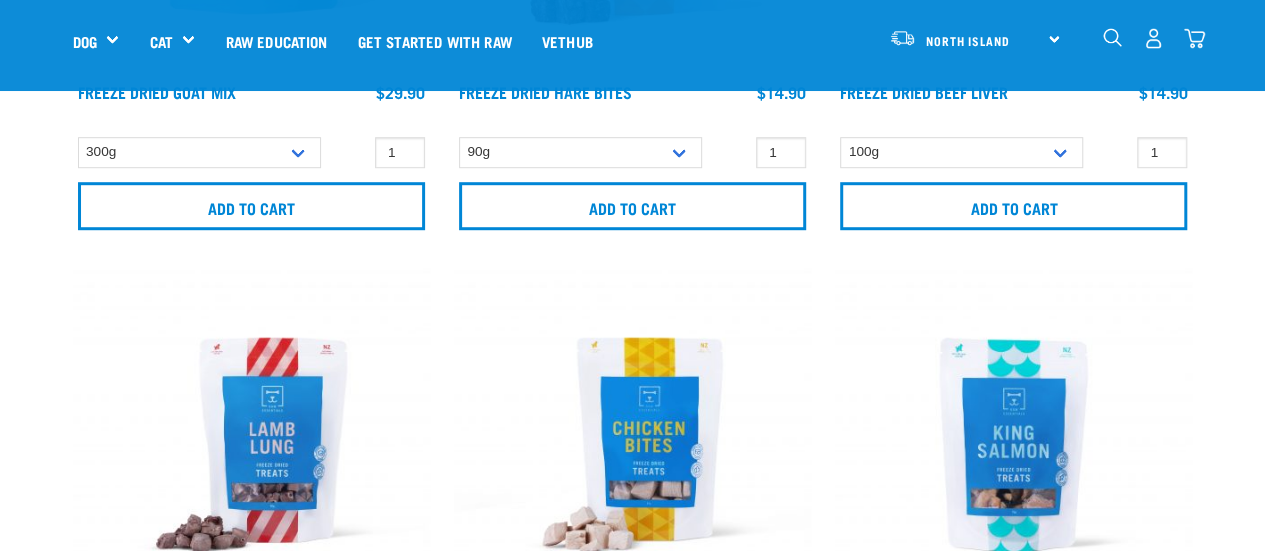 scroll, scrollTop: 775, scrollLeft: 0, axis: vertical 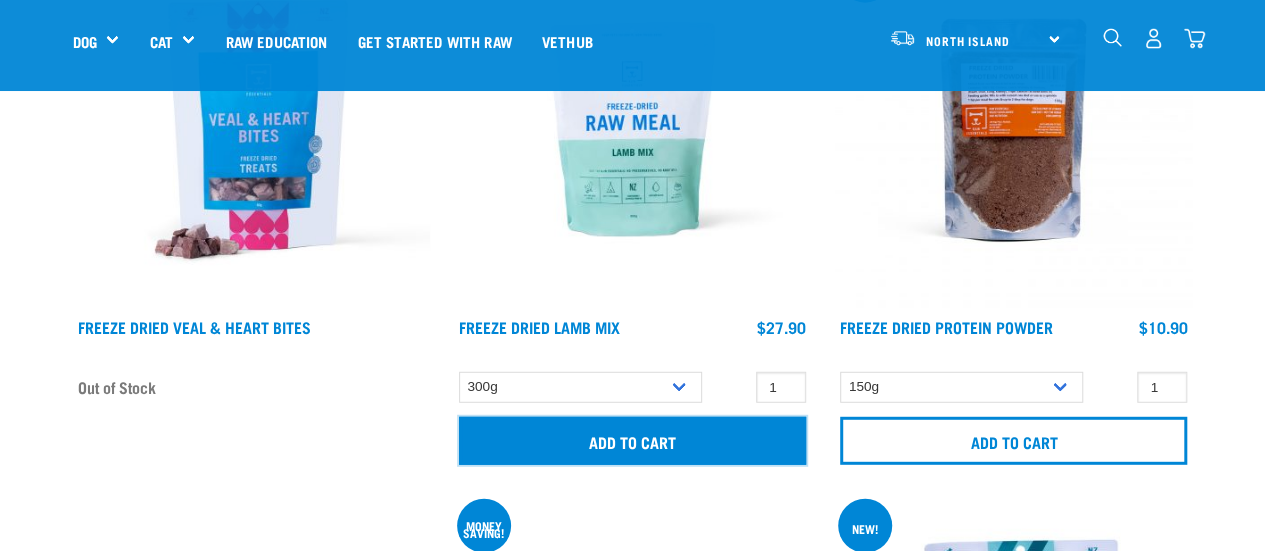 click on "Add to cart" at bounding box center (632, 441) 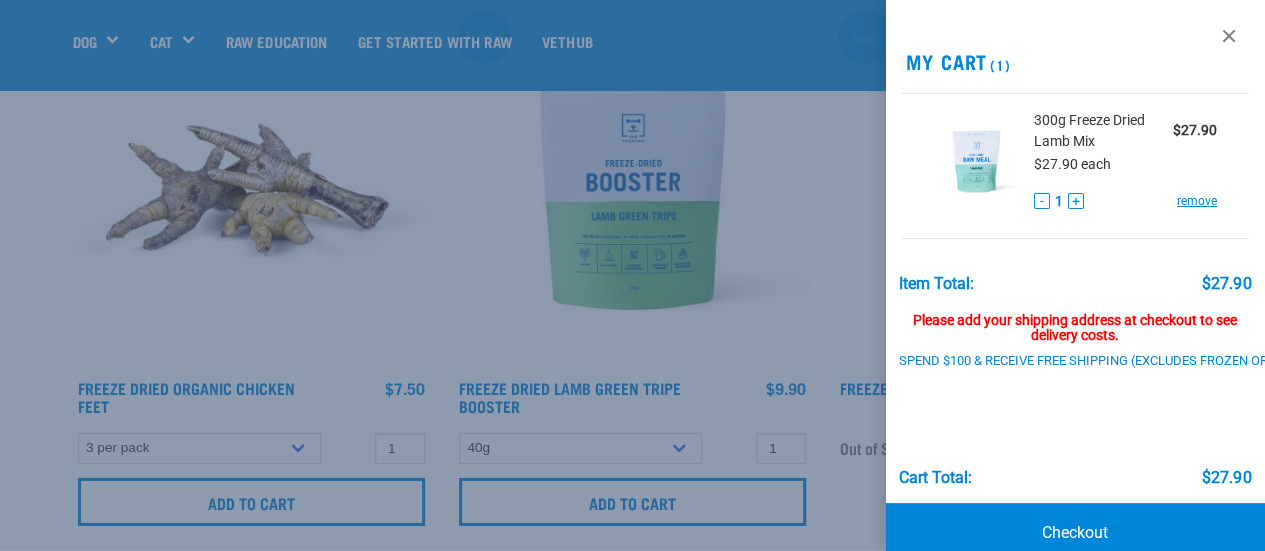 scroll, scrollTop: 3042, scrollLeft: 0, axis: vertical 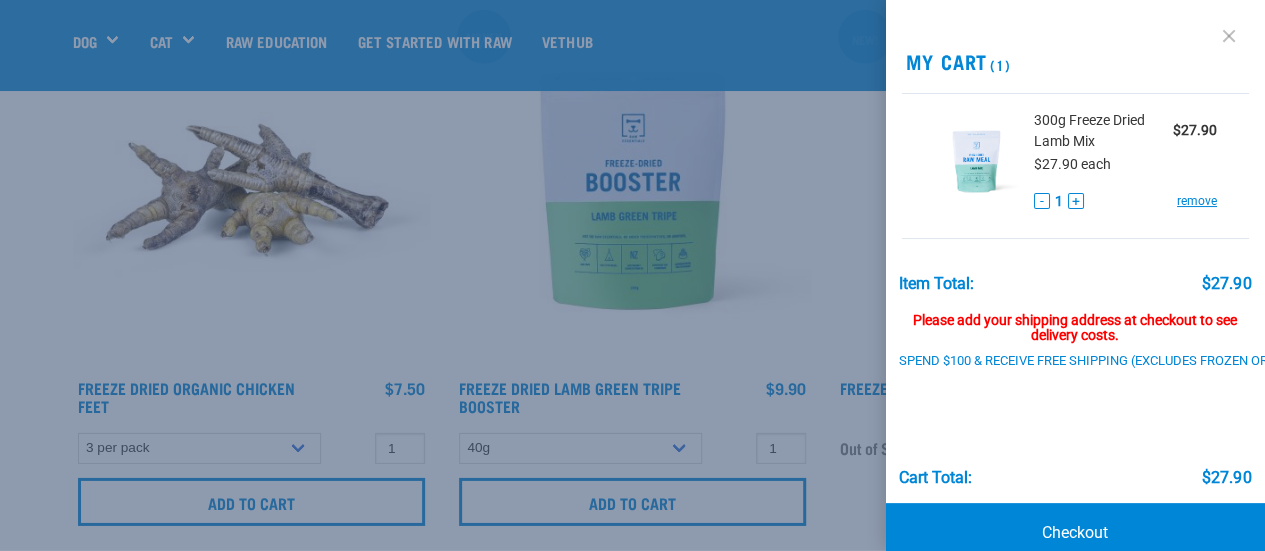 click at bounding box center [1229, 36] 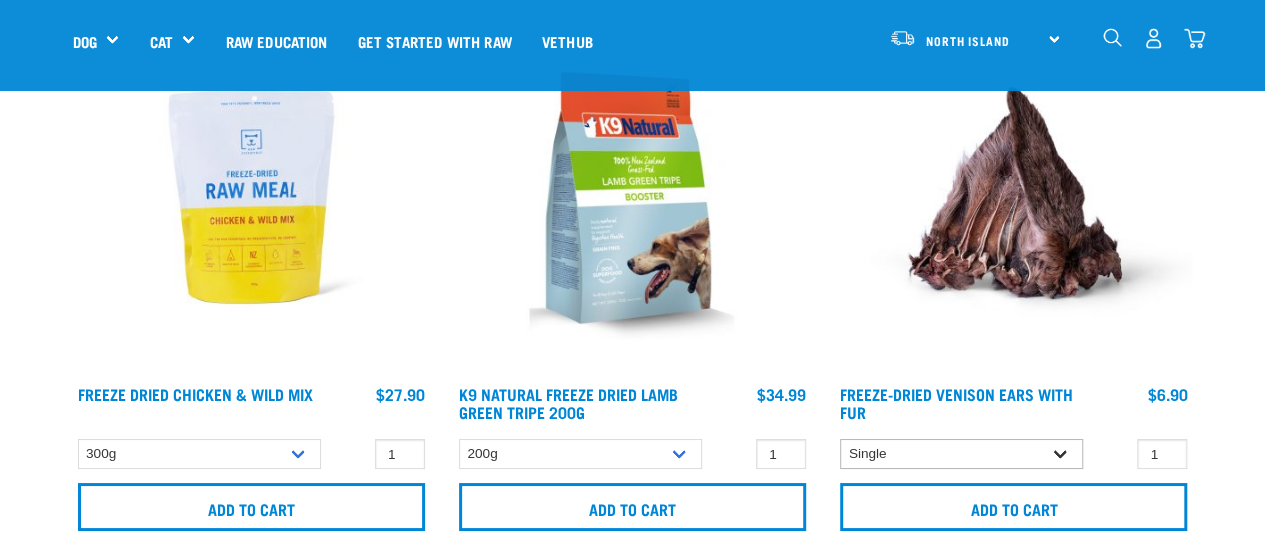 scroll, scrollTop: 3587, scrollLeft: 0, axis: vertical 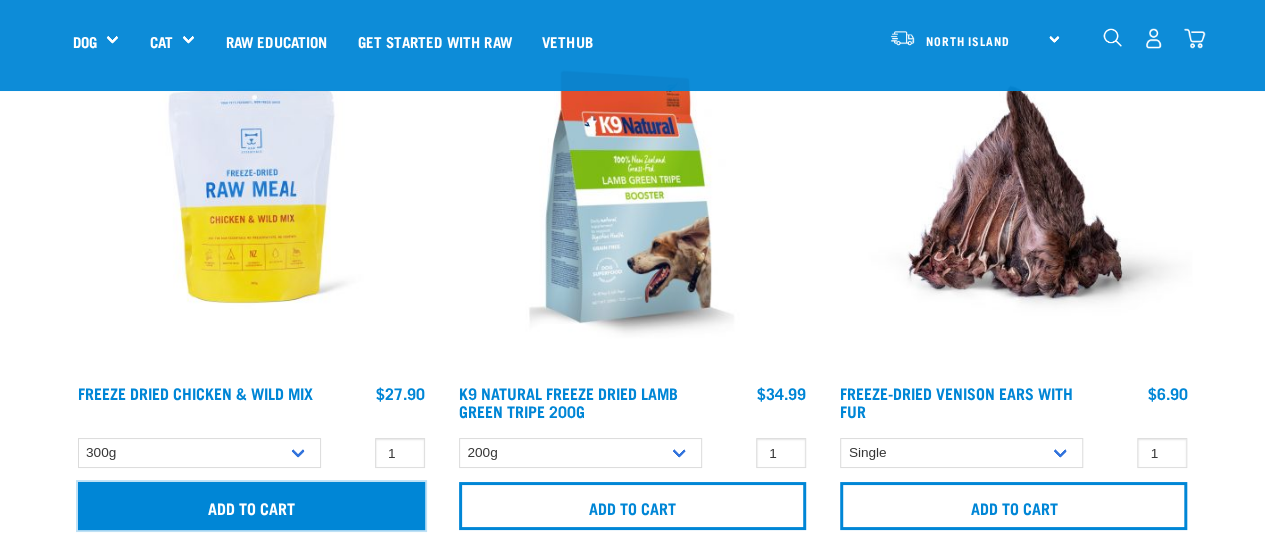 click on "Add to cart" at bounding box center [251, 506] 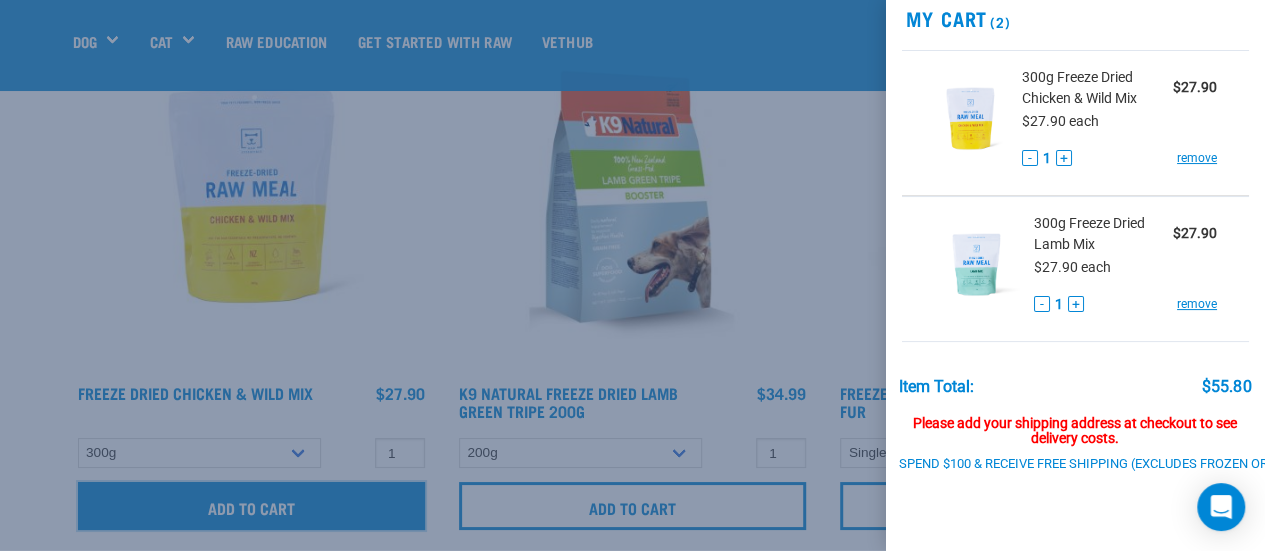 scroll, scrollTop: 42, scrollLeft: 0, axis: vertical 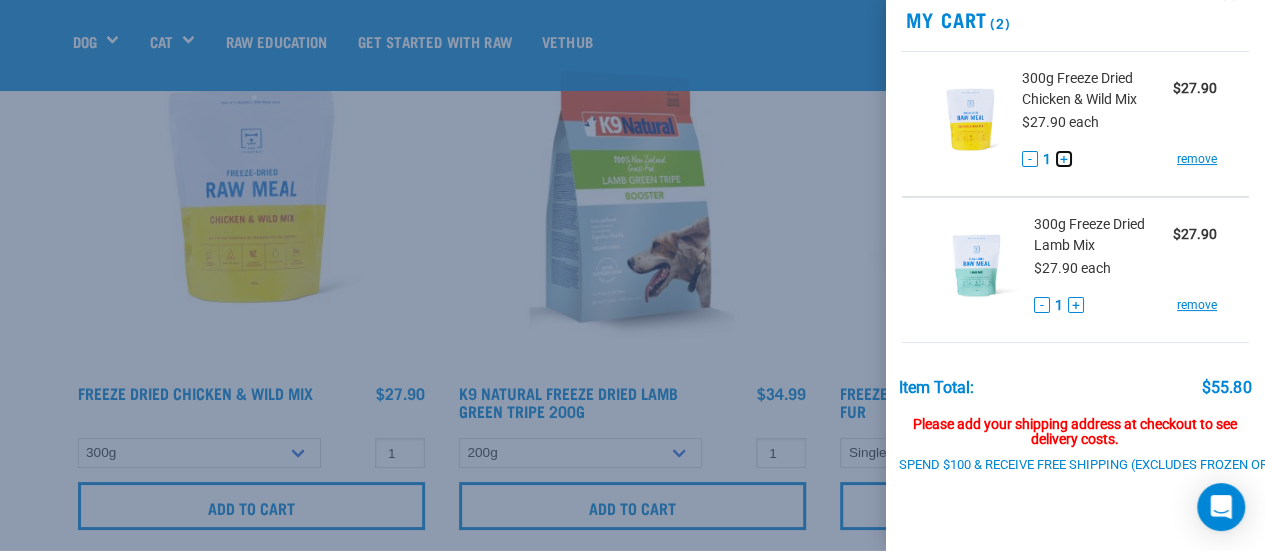 click on "+" at bounding box center [1064, 159] 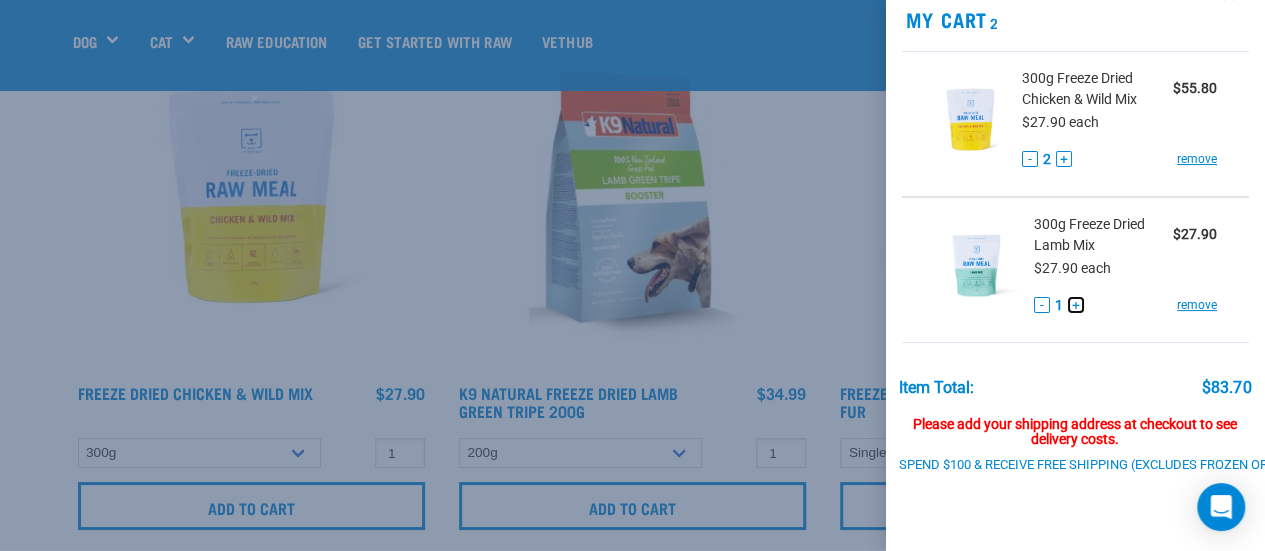 click on "+" at bounding box center [1076, 305] 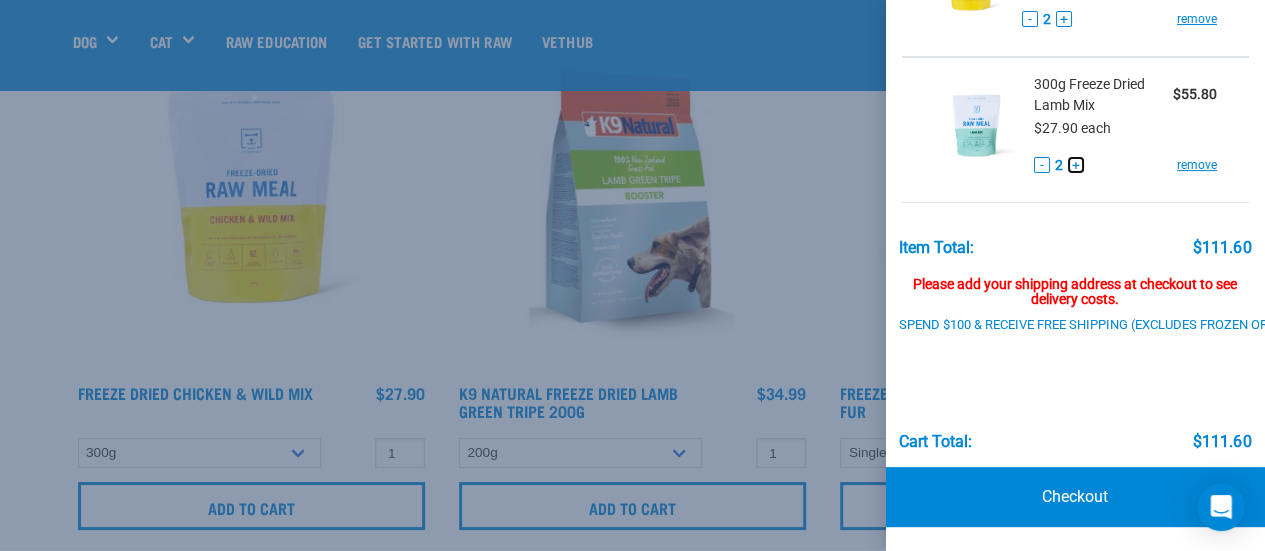 scroll, scrollTop: 195, scrollLeft: 0, axis: vertical 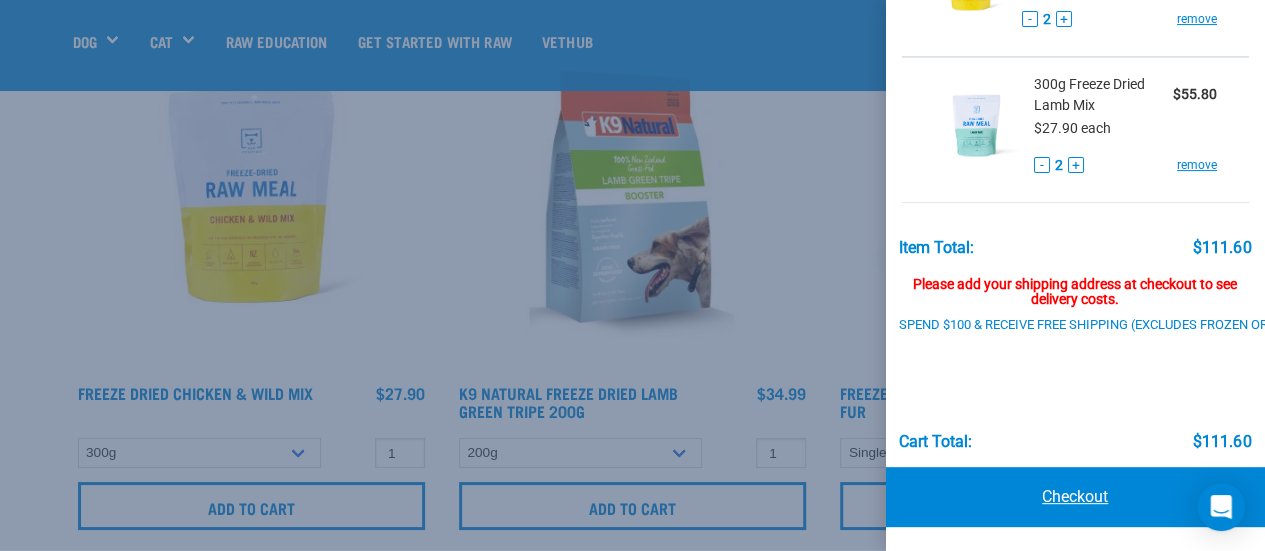 click on "Checkout" at bounding box center (1076, 497) 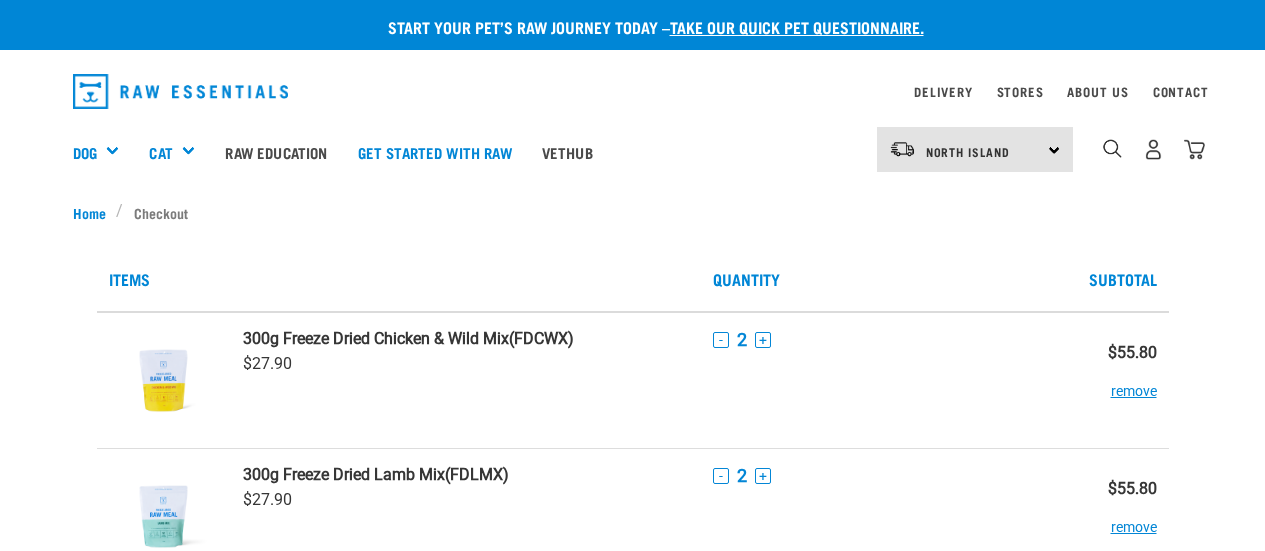 scroll, scrollTop: 0, scrollLeft: 0, axis: both 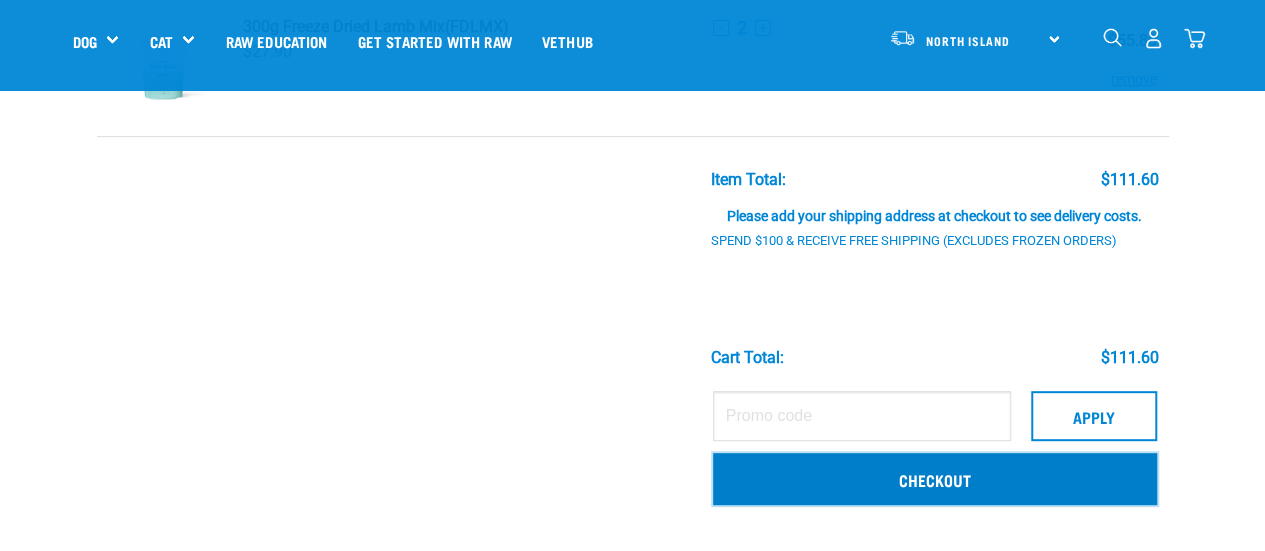 click on "Checkout" at bounding box center (935, 479) 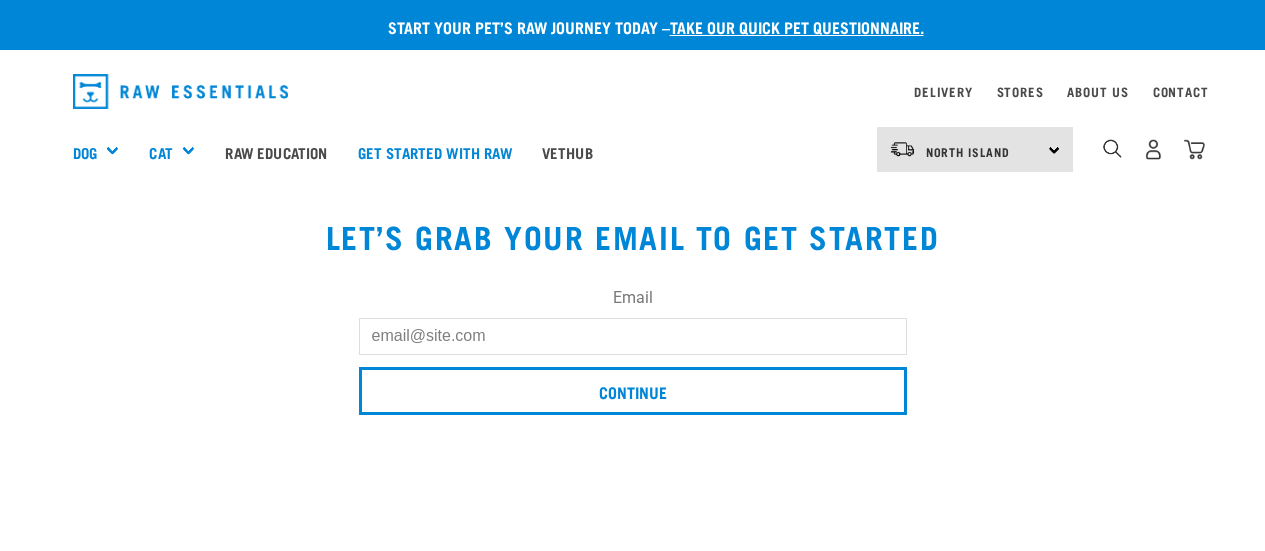 scroll, scrollTop: 0, scrollLeft: 0, axis: both 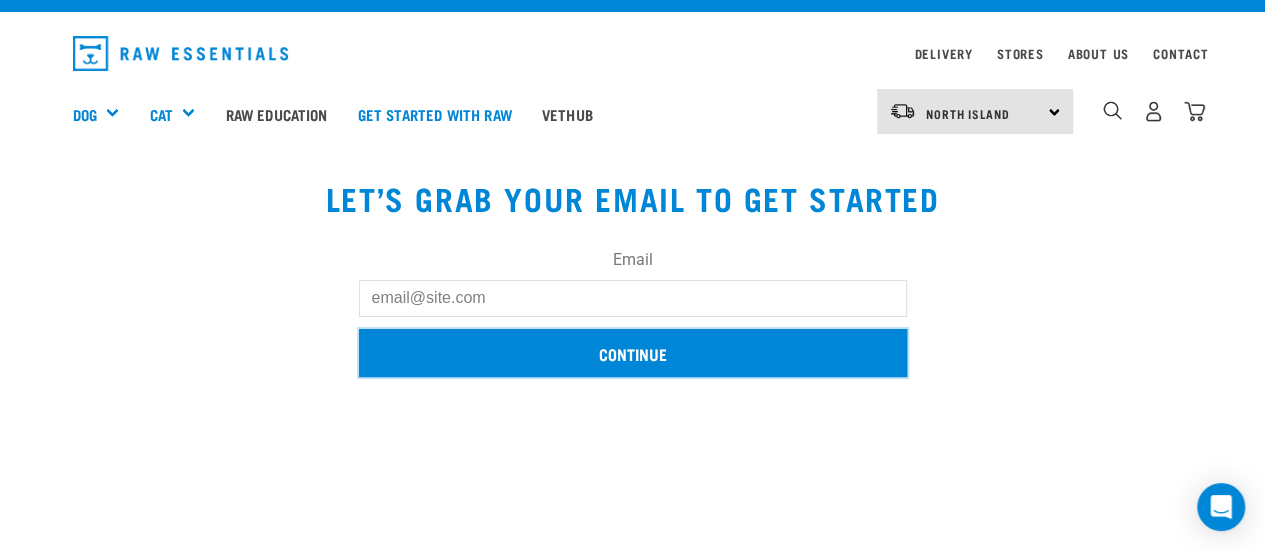 click on "Continue" at bounding box center [633, 353] 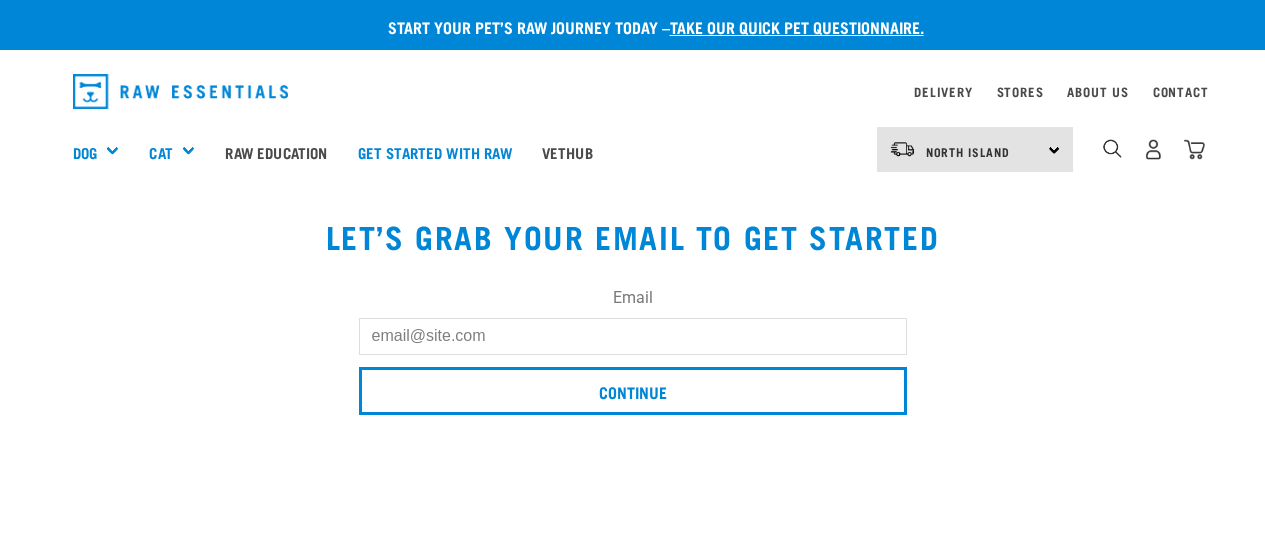 scroll, scrollTop: 0, scrollLeft: 0, axis: both 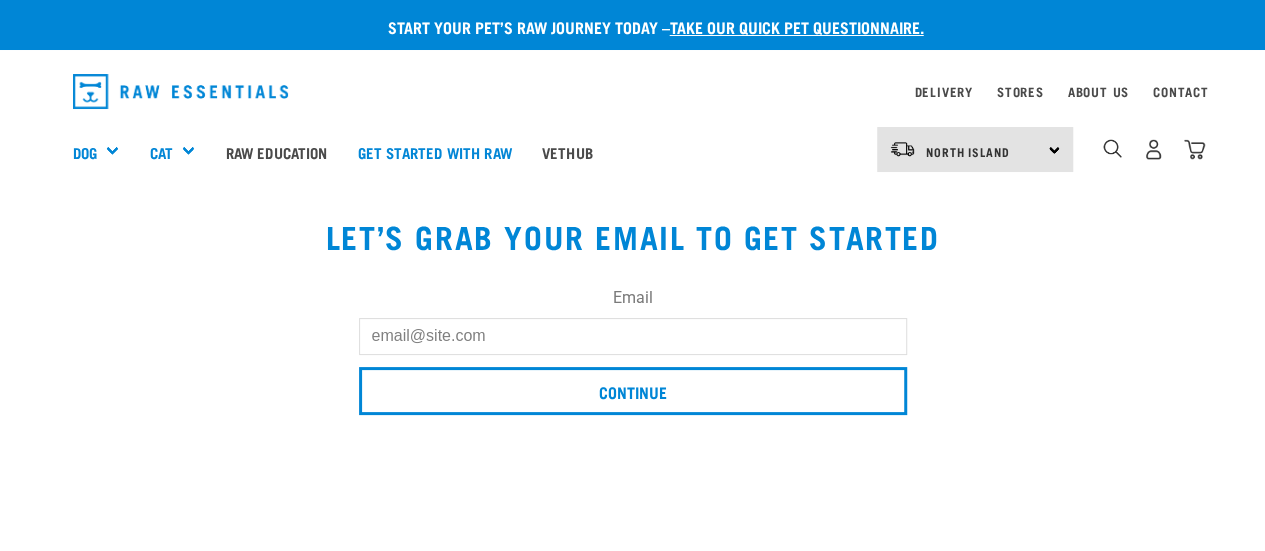 click on "Email" at bounding box center [633, 336] 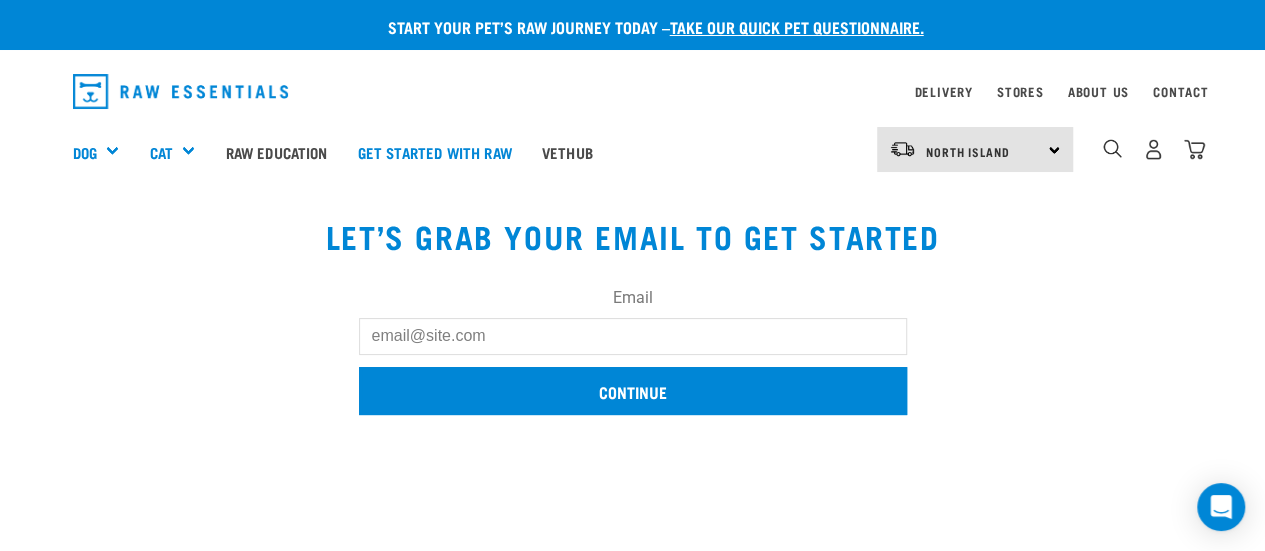 type on "[USERNAME]@example.com" 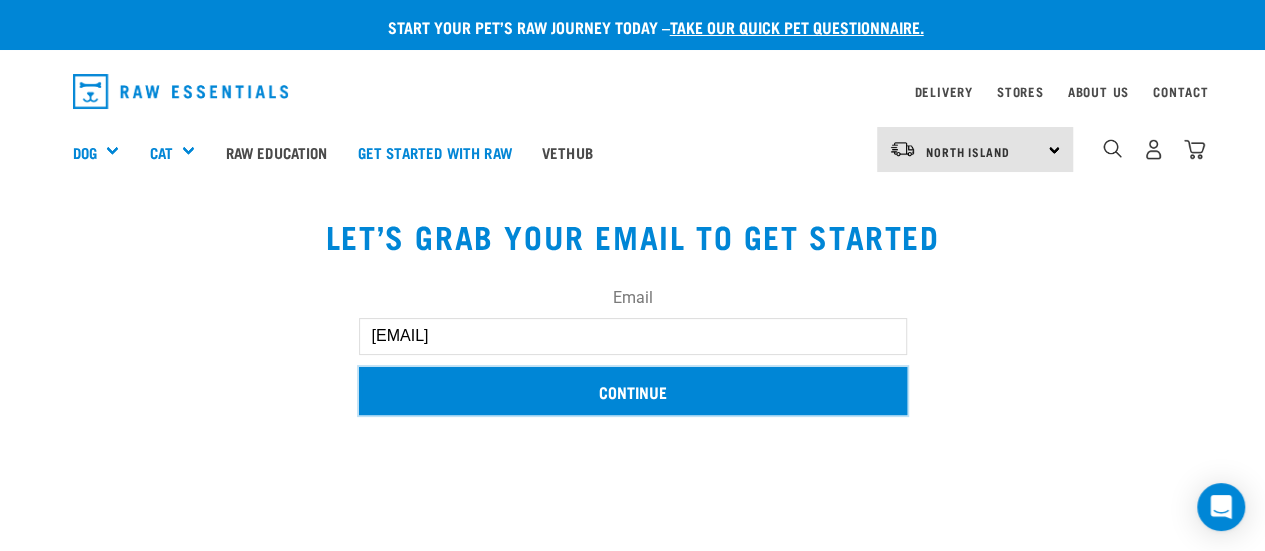 click on "Continue" at bounding box center [633, 391] 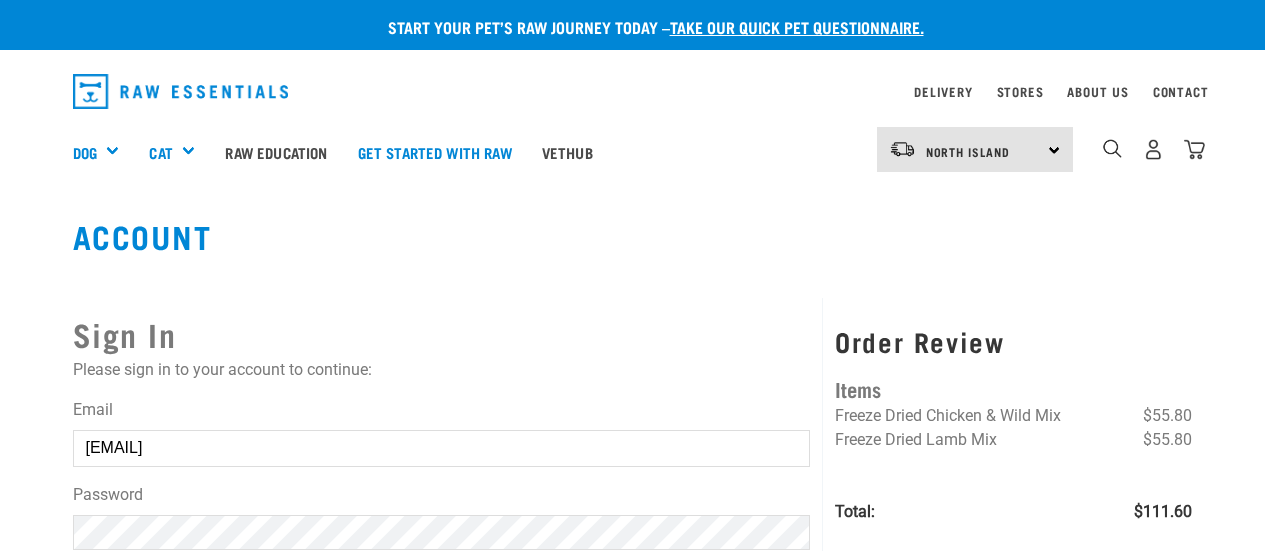 scroll, scrollTop: 0, scrollLeft: 0, axis: both 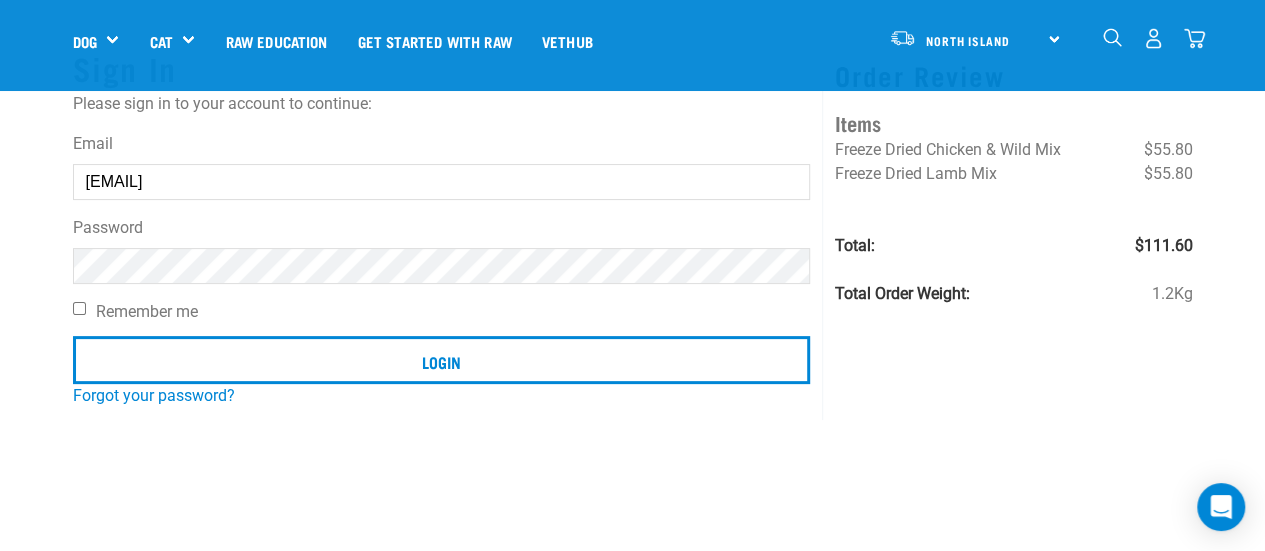 click on "Remember me" at bounding box center [79, 308] 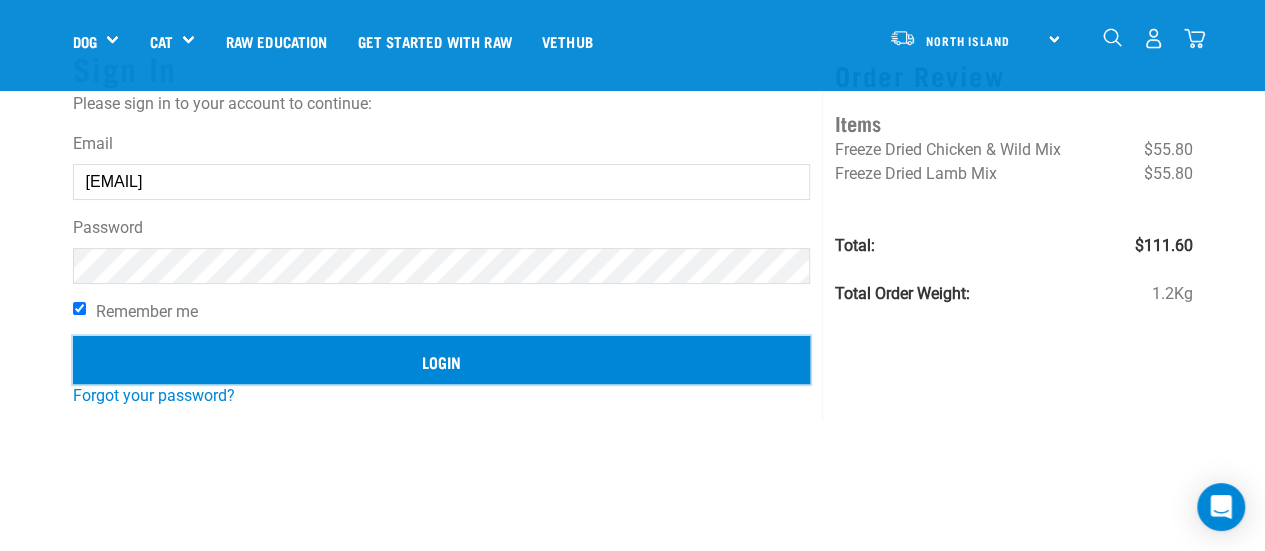 click on "Login" at bounding box center [442, 360] 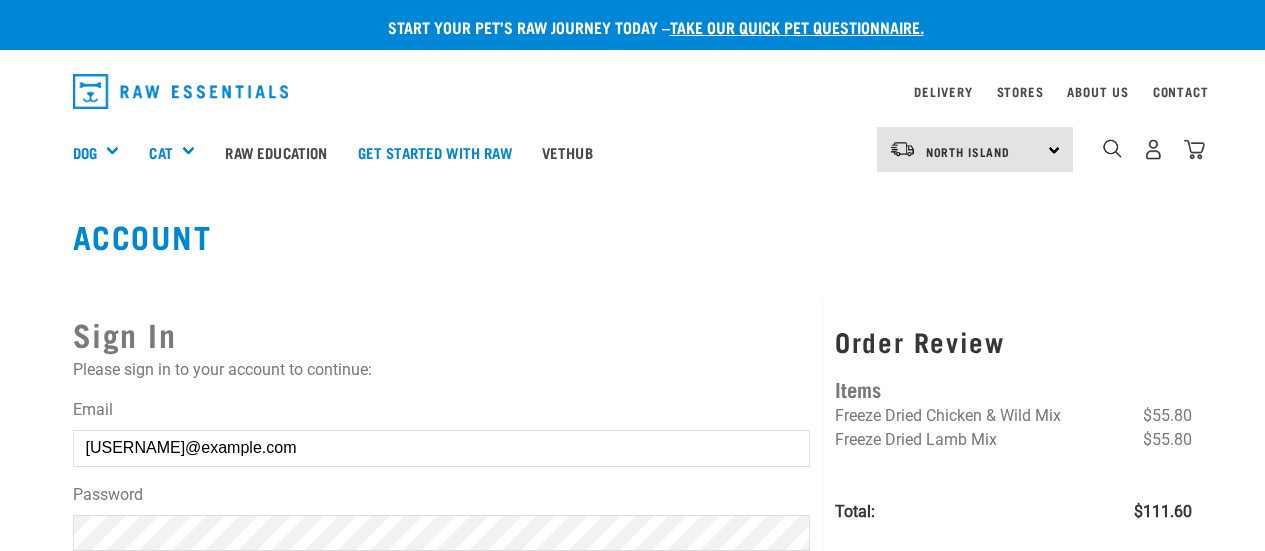 scroll, scrollTop: 0, scrollLeft: 0, axis: both 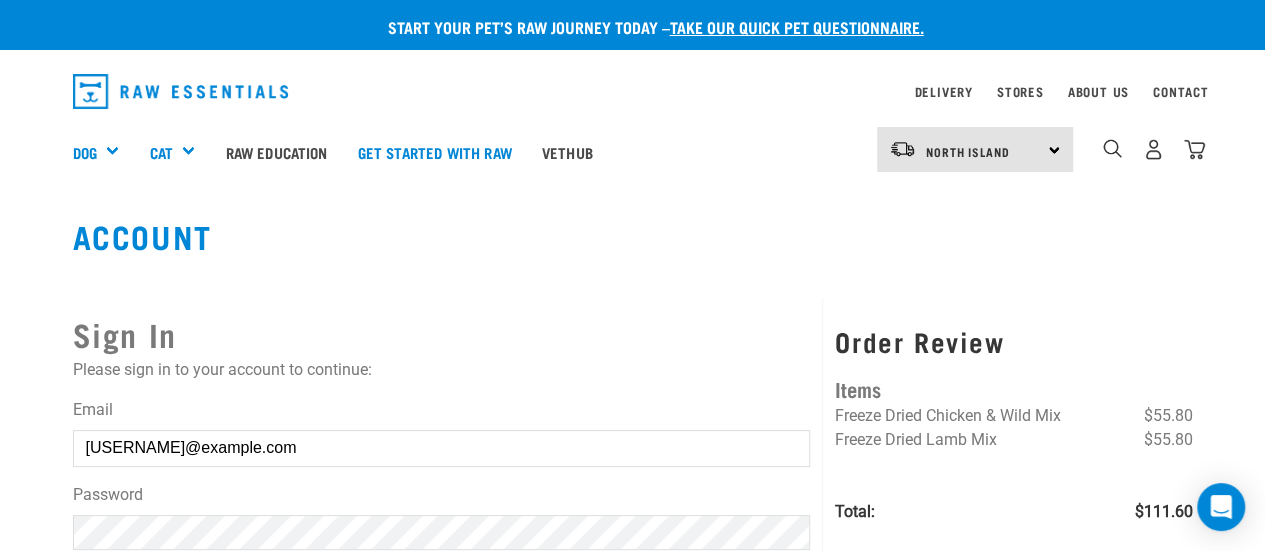 click at bounding box center (36, 228) 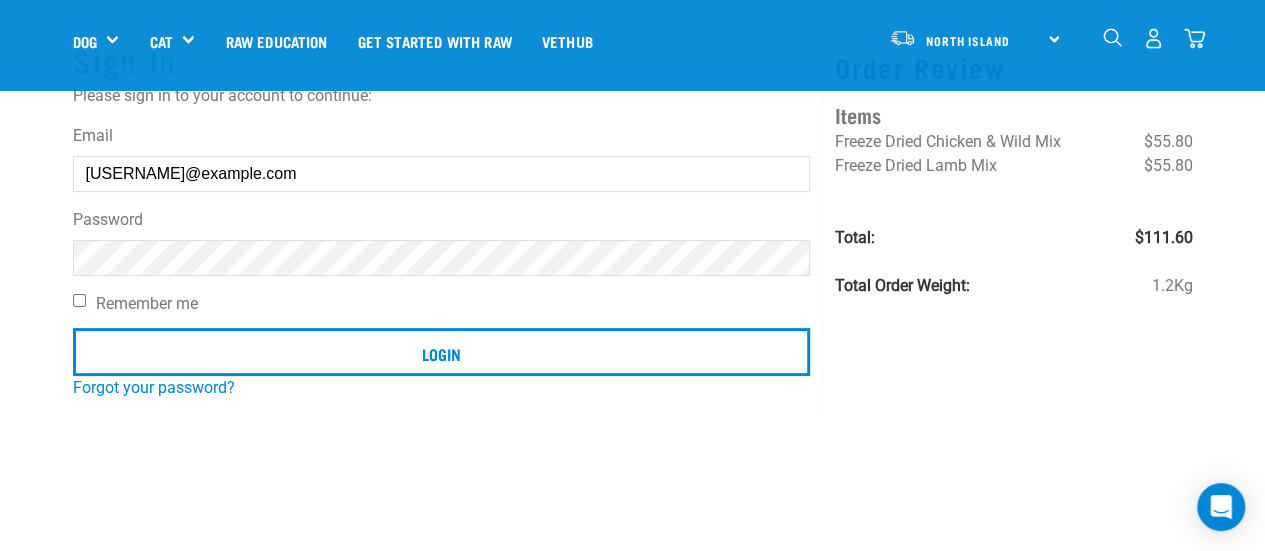scroll, scrollTop: 124, scrollLeft: 0, axis: vertical 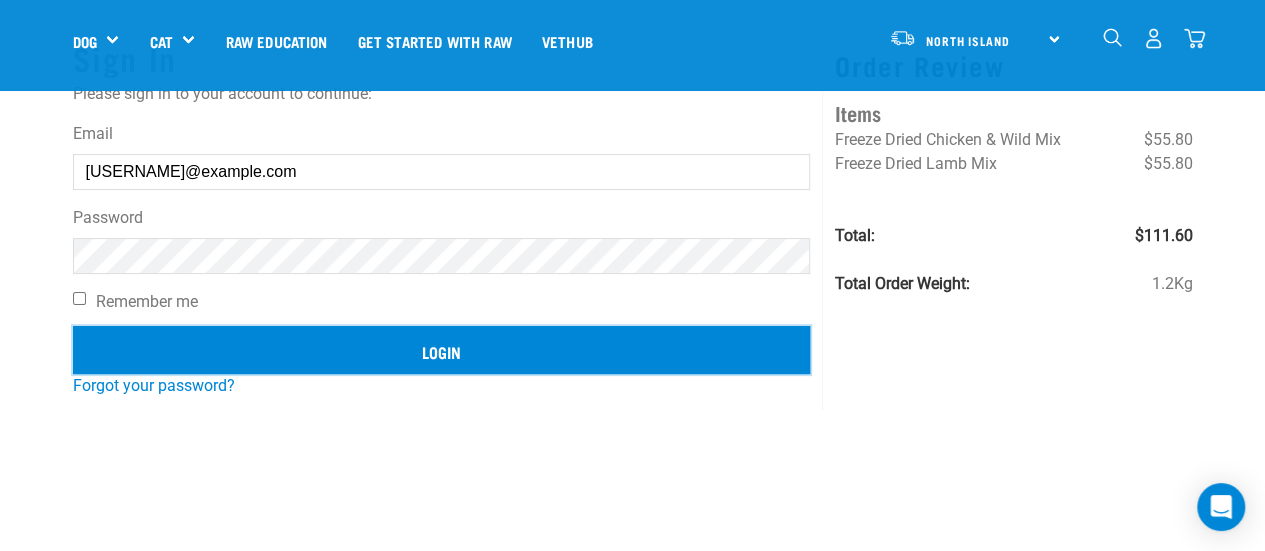 click on "Login" at bounding box center (442, 350) 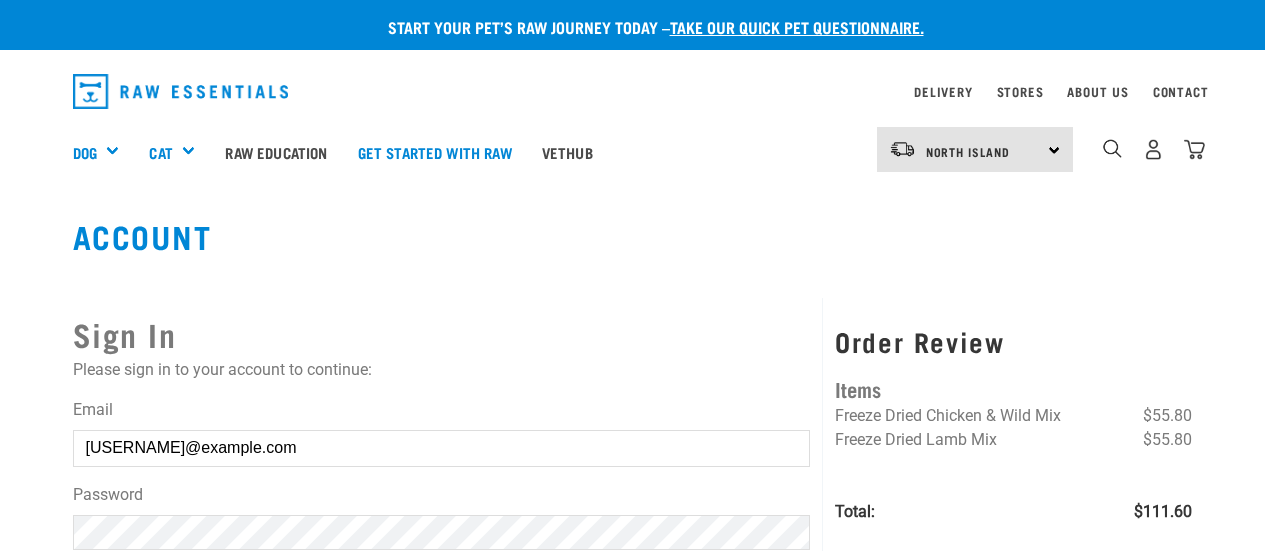 scroll, scrollTop: 0, scrollLeft: 0, axis: both 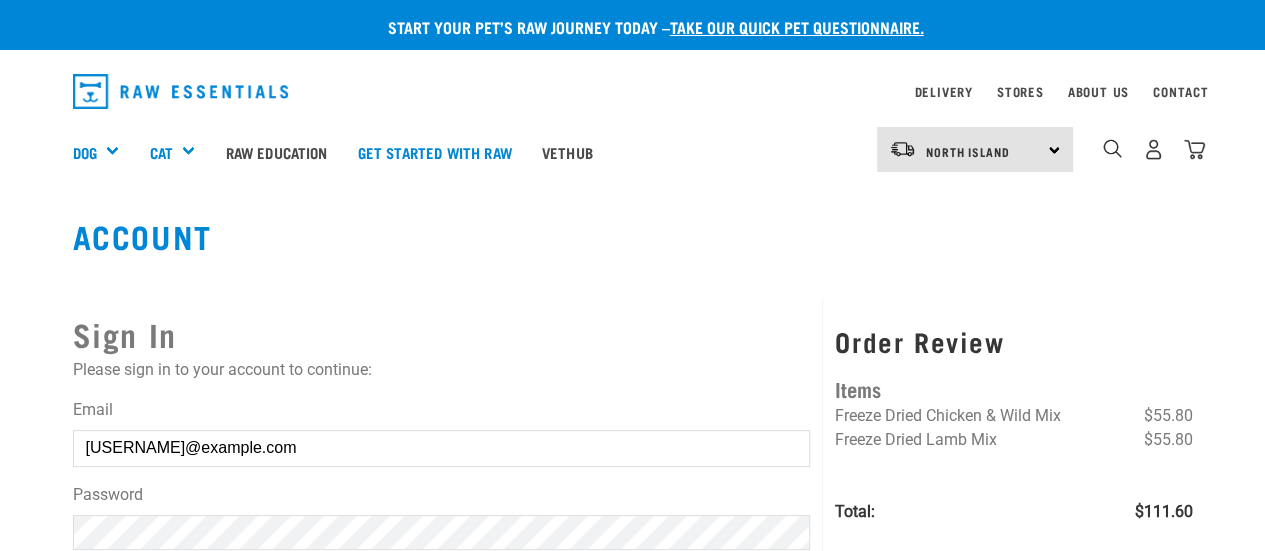 click at bounding box center [36, 228] 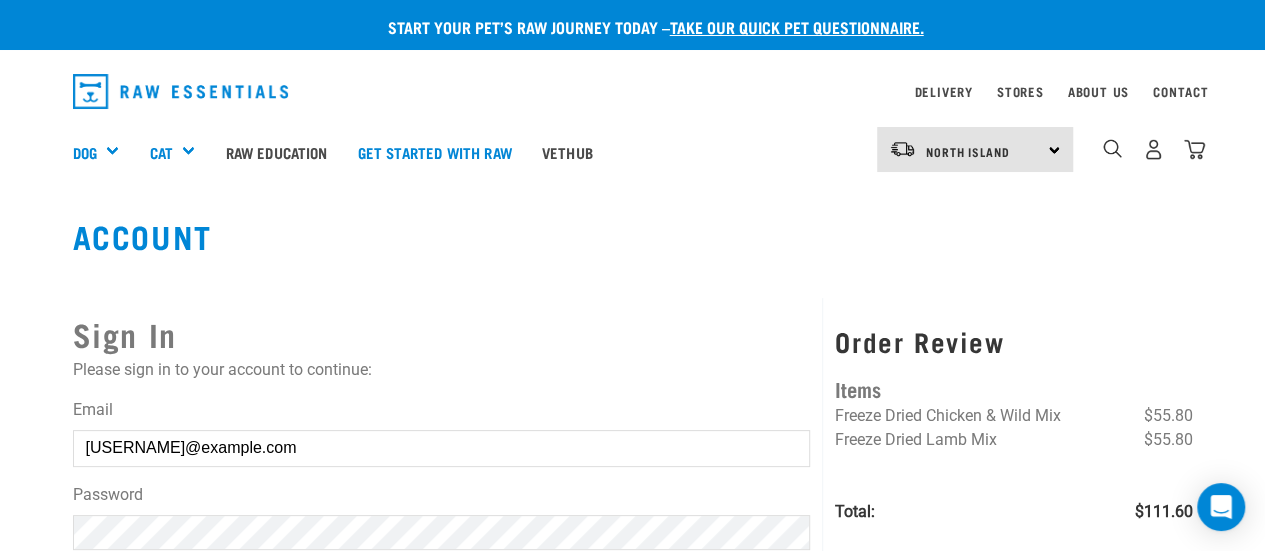 click at bounding box center (36, 228) 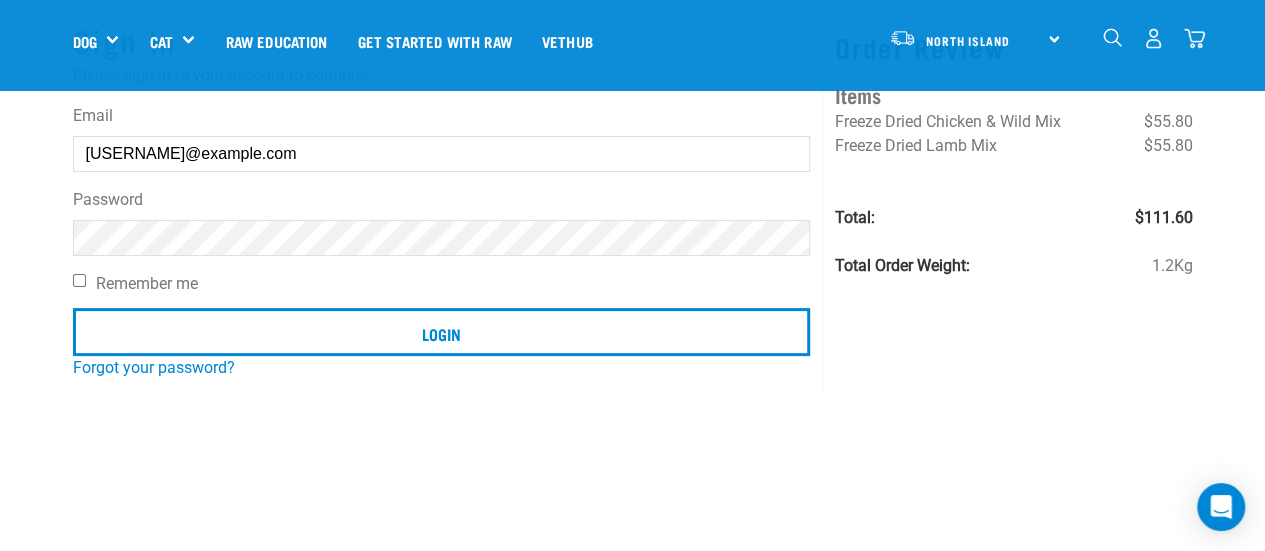 scroll, scrollTop: 183, scrollLeft: 0, axis: vertical 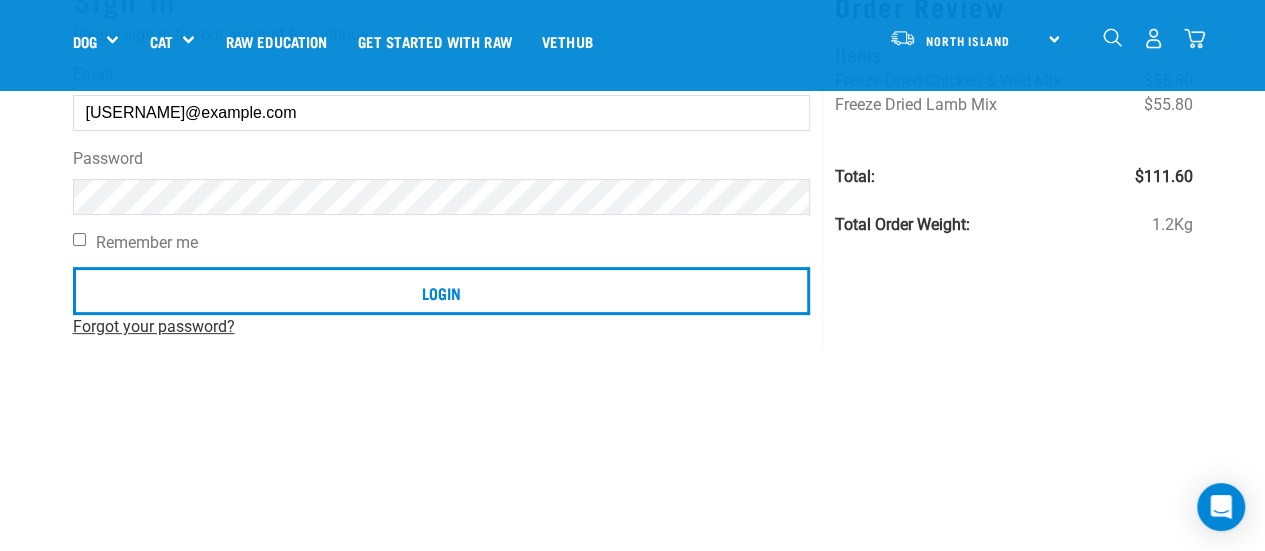 click on "Forgot your password?" at bounding box center (154, 326) 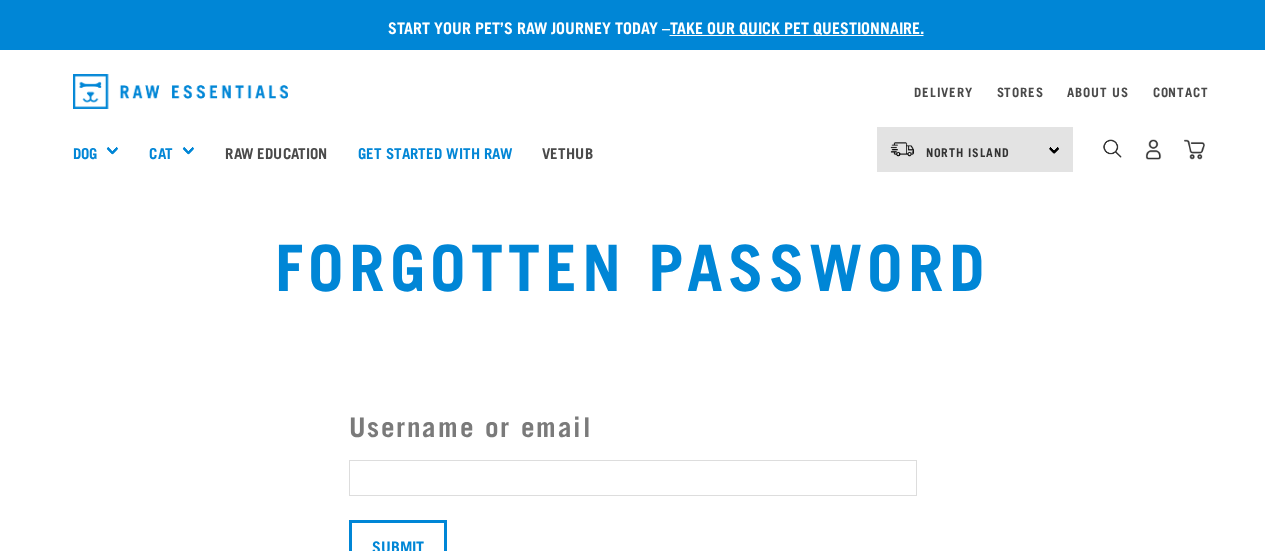 scroll, scrollTop: 0, scrollLeft: 0, axis: both 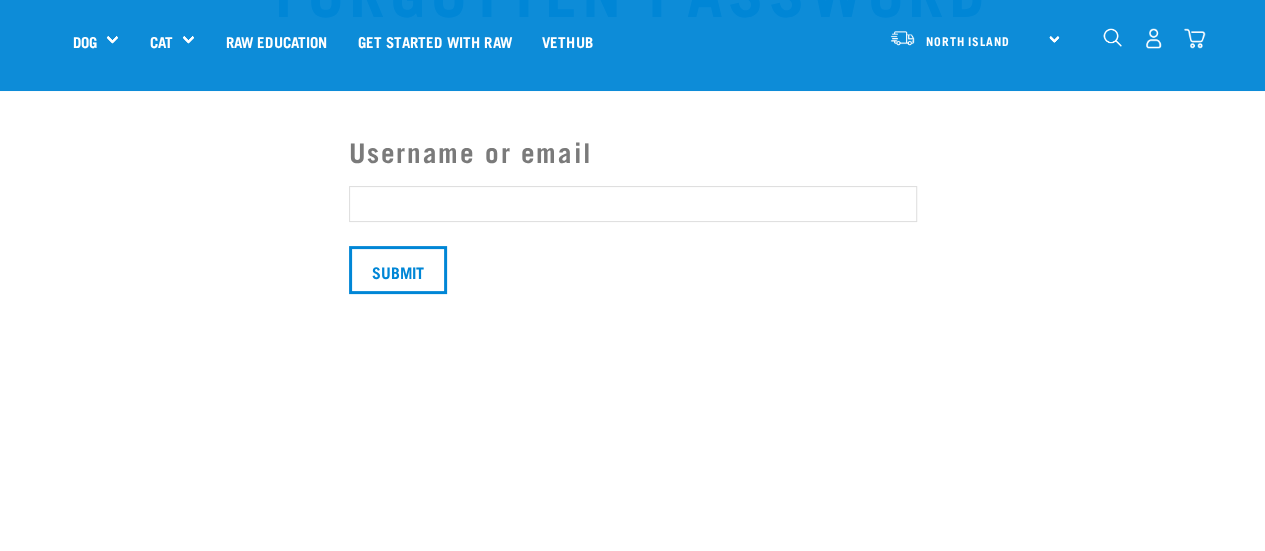 click on "Username or email" at bounding box center (633, 204) 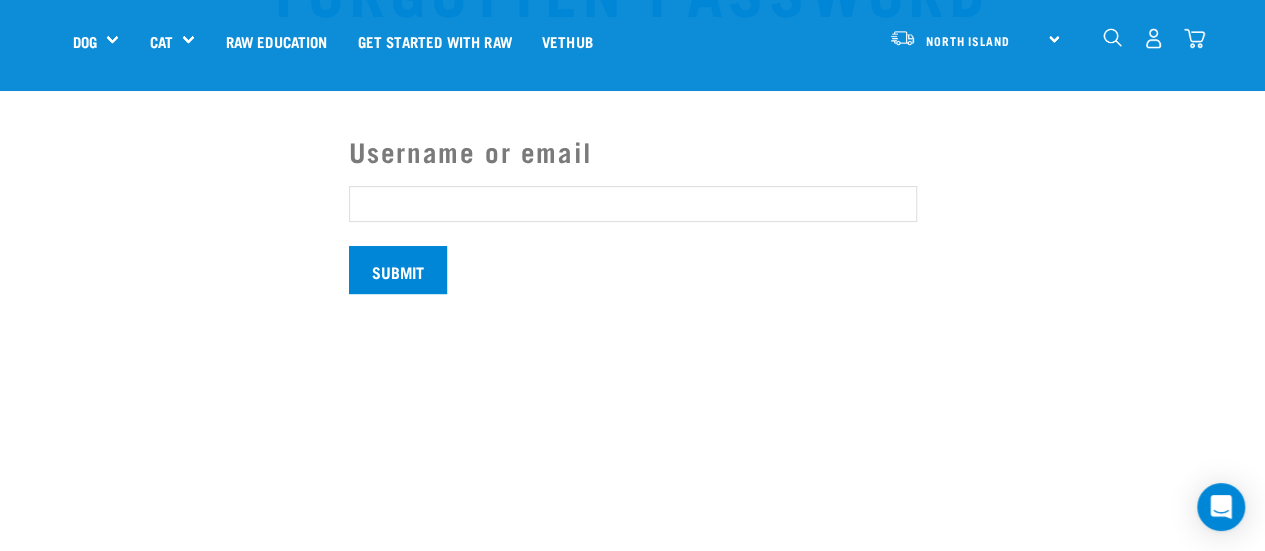 type on "[USERNAME]@[example.com]" 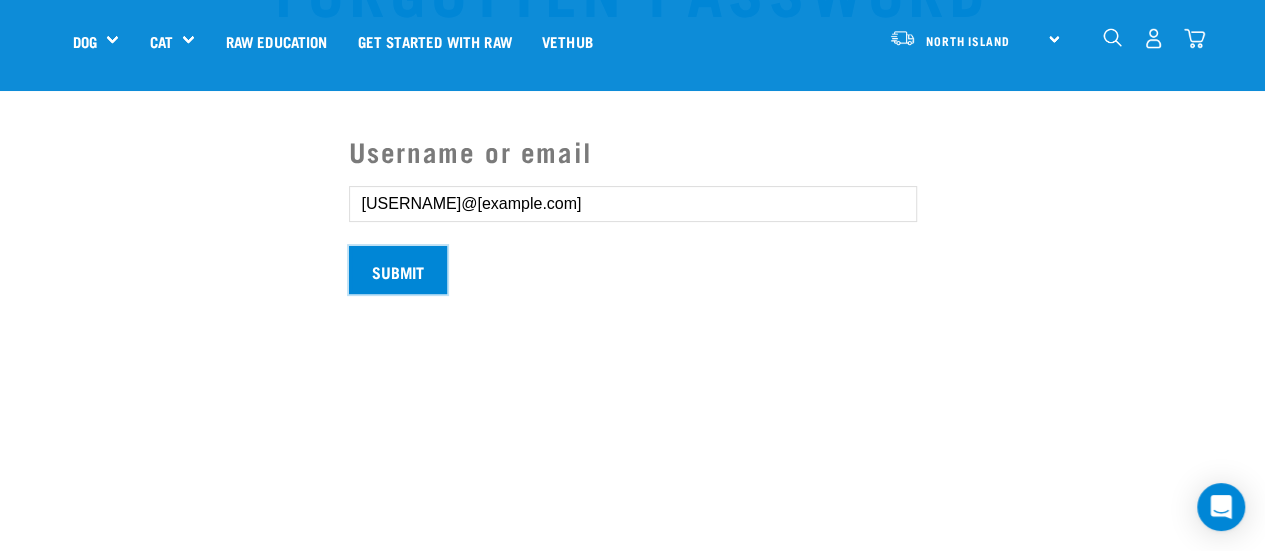 click on "Submit" at bounding box center (398, 270) 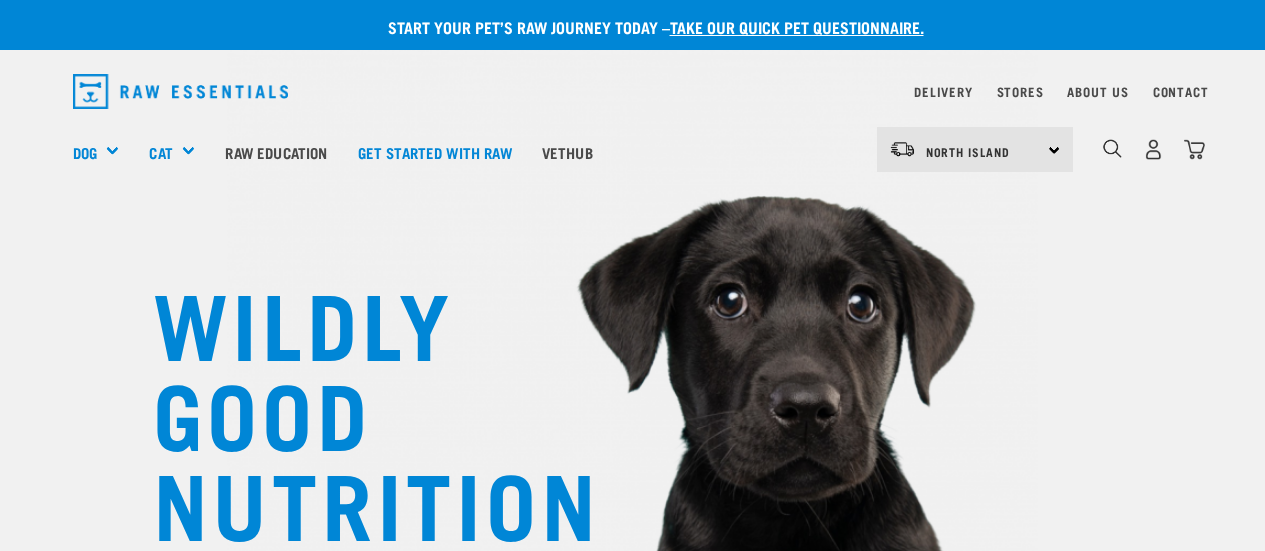 scroll, scrollTop: 0, scrollLeft: 0, axis: both 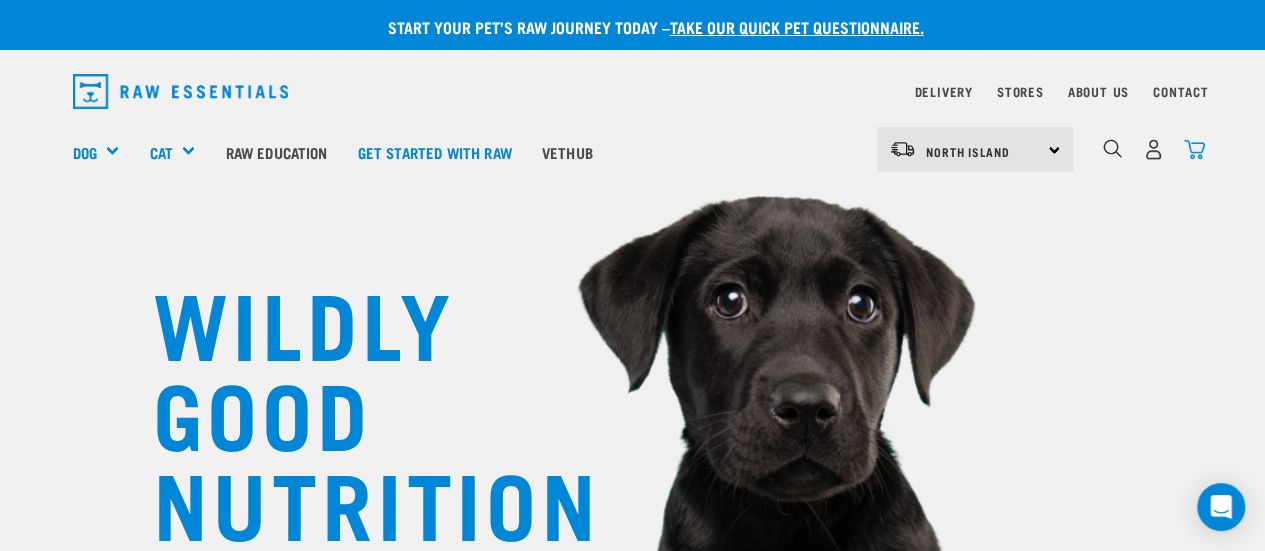 click at bounding box center (1194, 149) 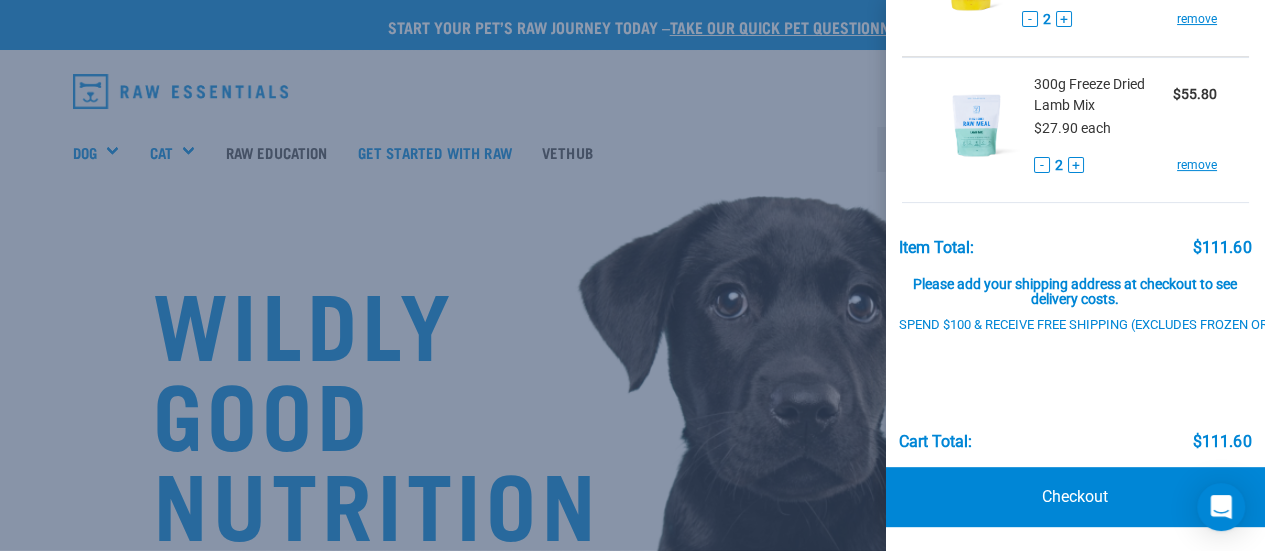 scroll, scrollTop: 195, scrollLeft: 0, axis: vertical 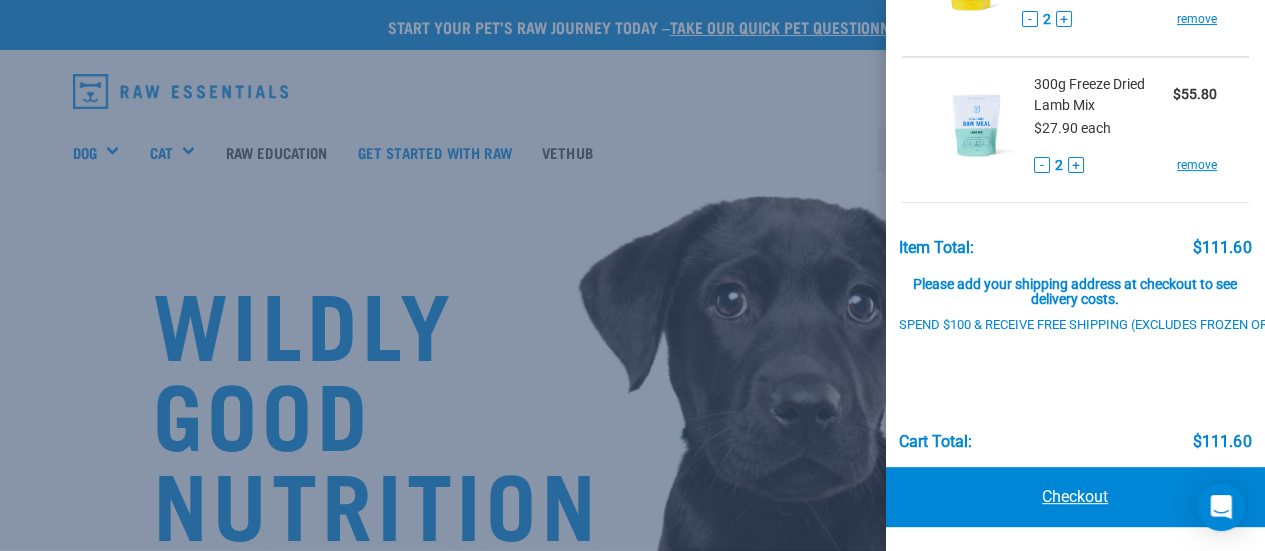click on "Checkout" at bounding box center [1076, 497] 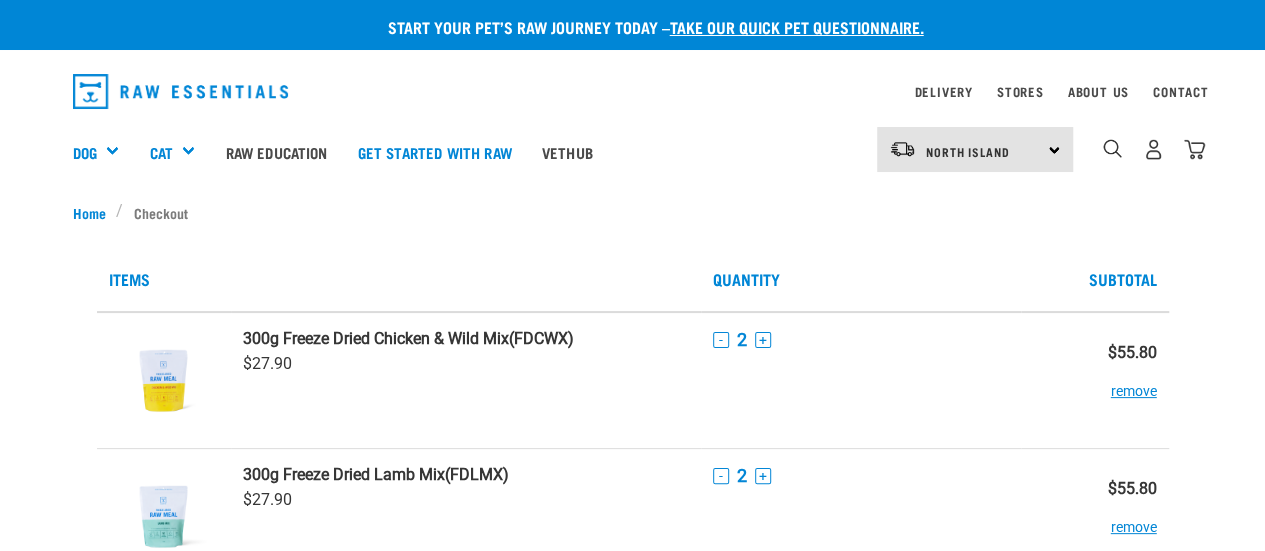 scroll, scrollTop: 32, scrollLeft: 0, axis: vertical 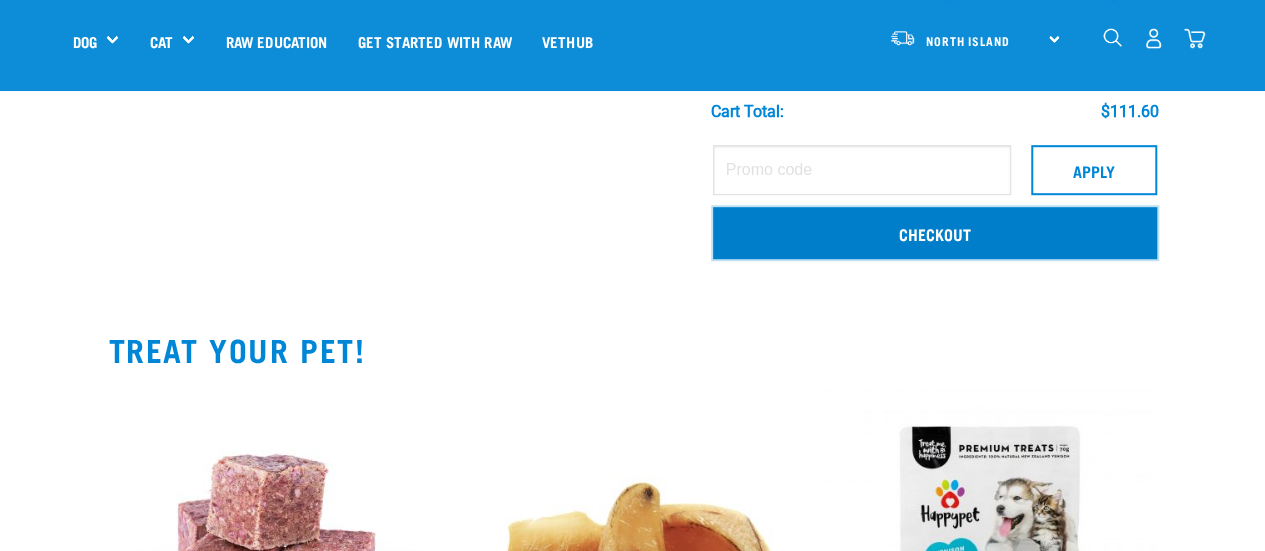 click on "Checkout" at bounding box center (935, 233) 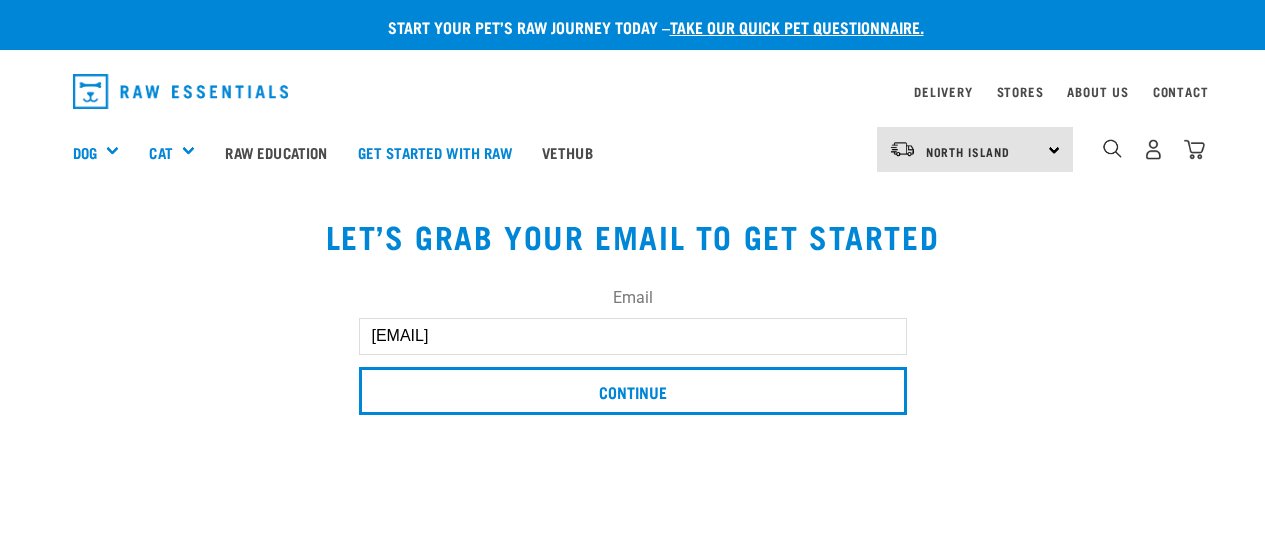 scroll, scrollTop: 0, scrollLeft: 0, axis: both 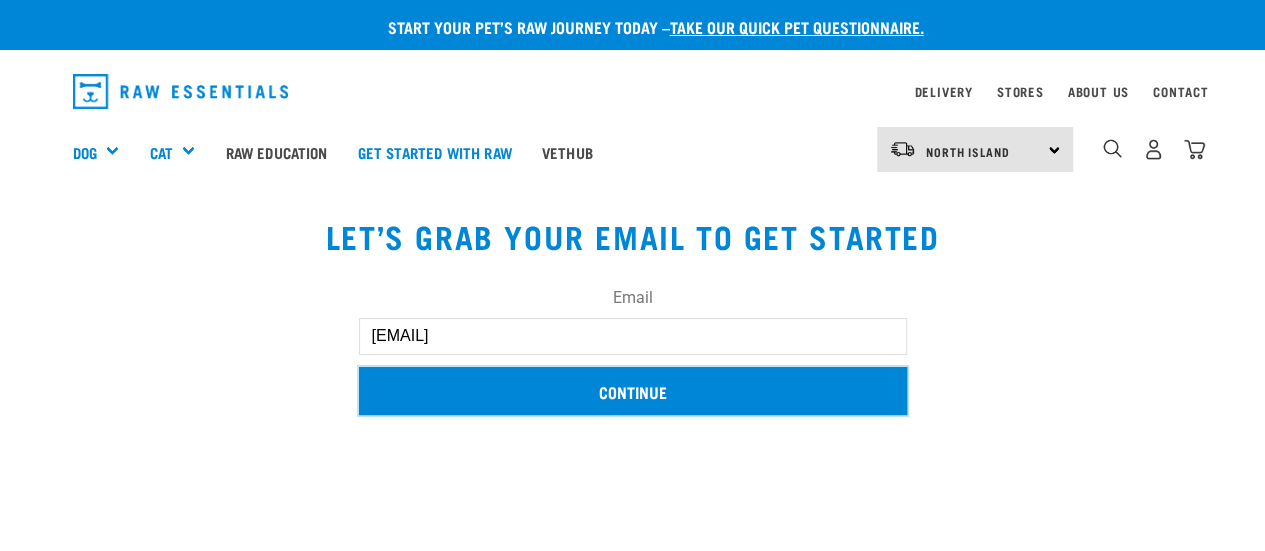 click on "Continue" at bounding box center [633, 391] 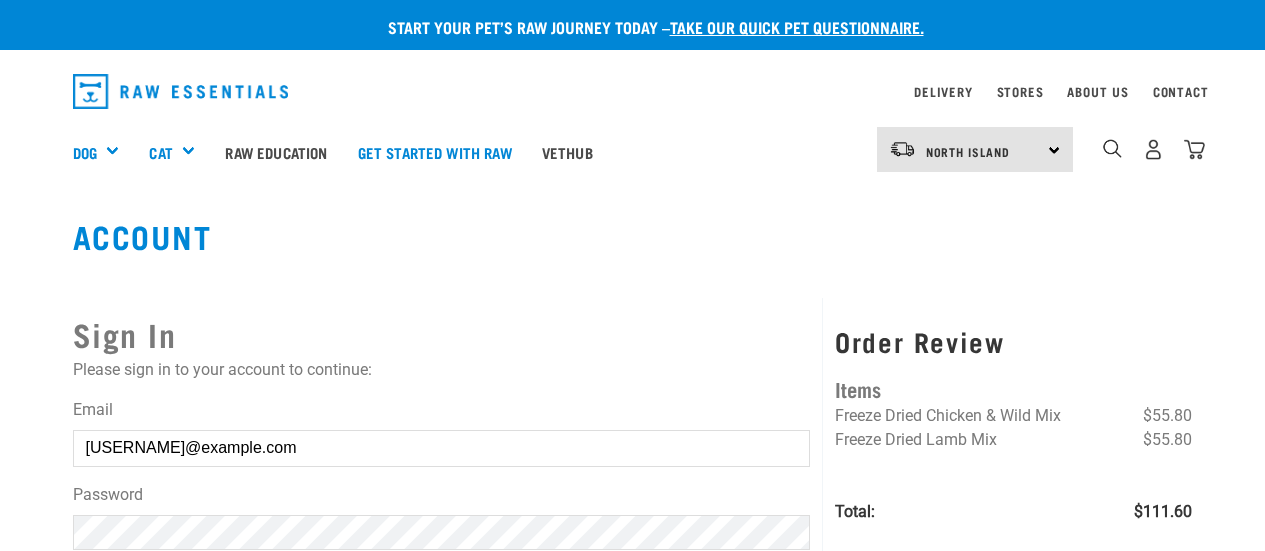 scroll, scrollTop: 0, scrollLeft: 0, axis: both 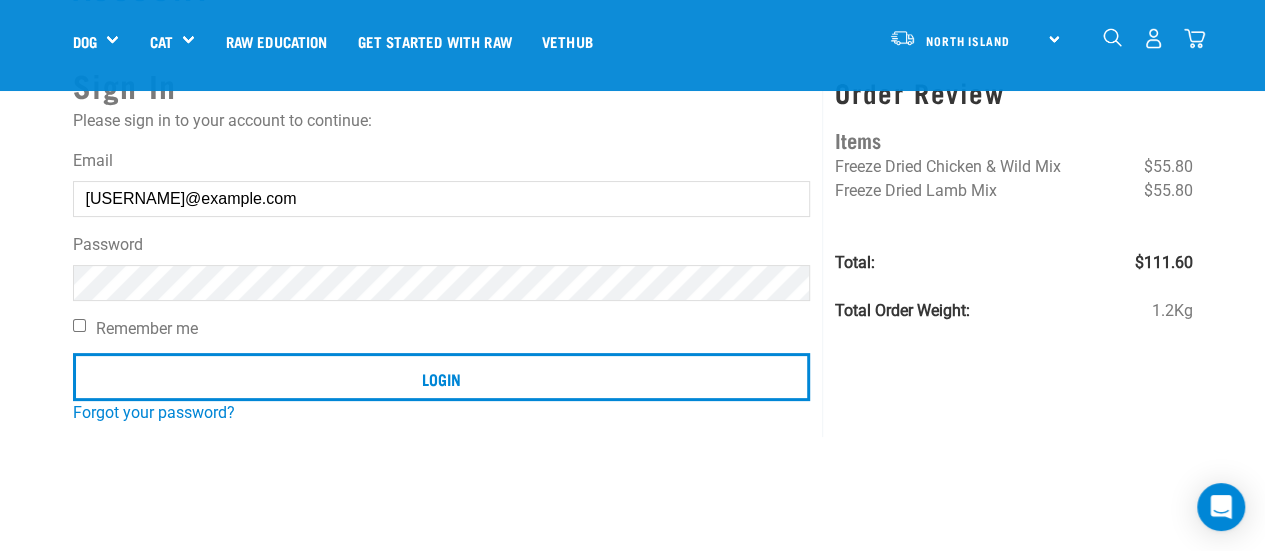 click on "Remember me" at bounding box center [442, 329] 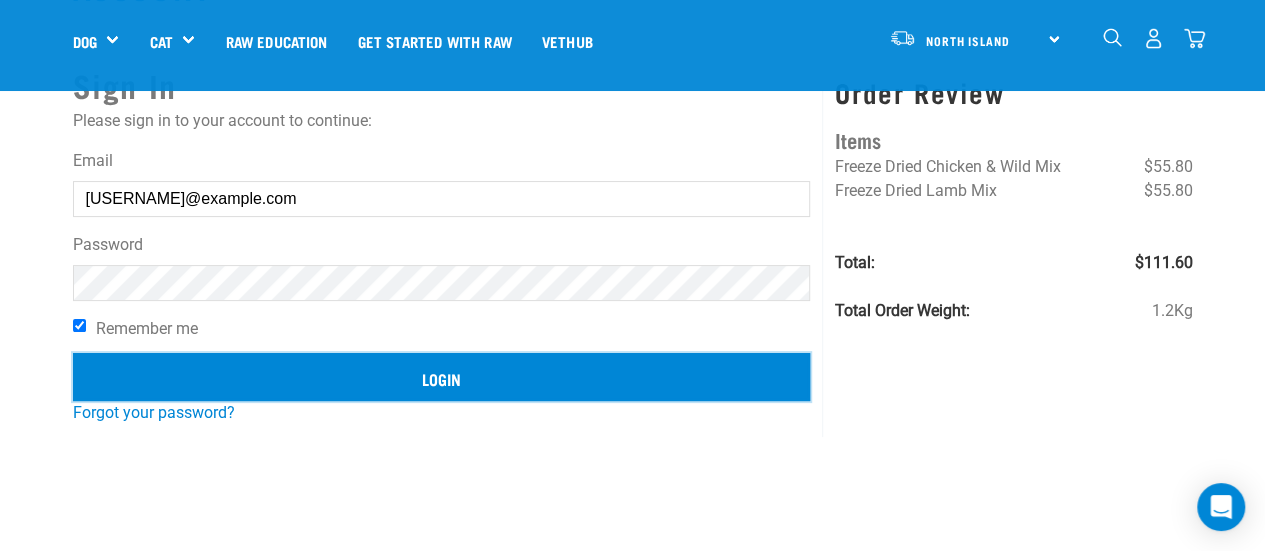 click on "Login" at bounding box center (442, 377) 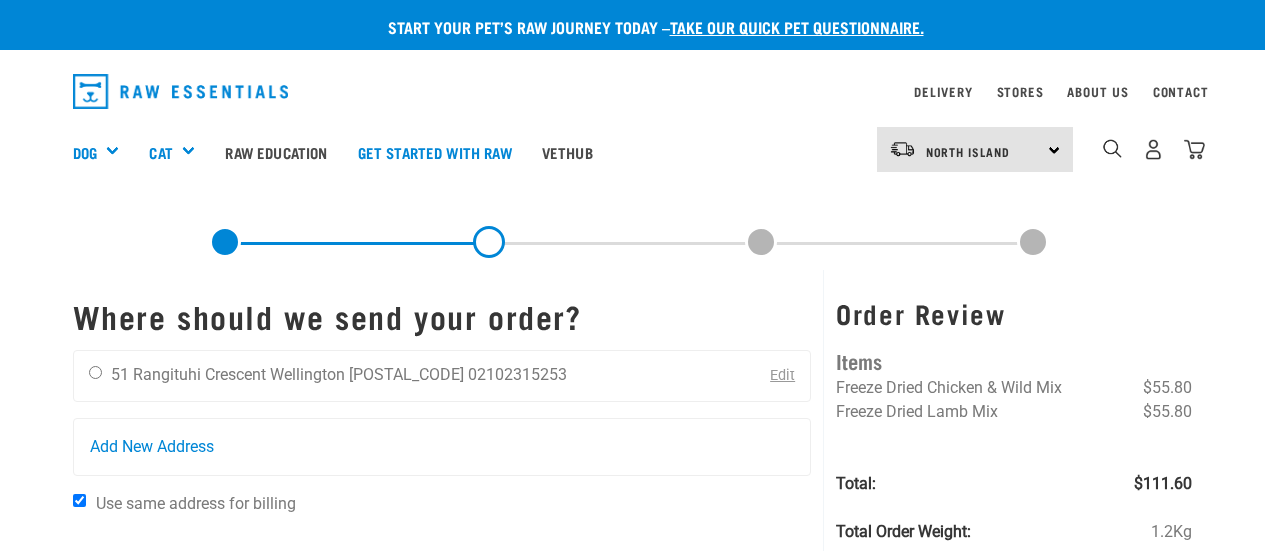 scroll, scrollTop: 0, scrollLeft: 0, axis: both 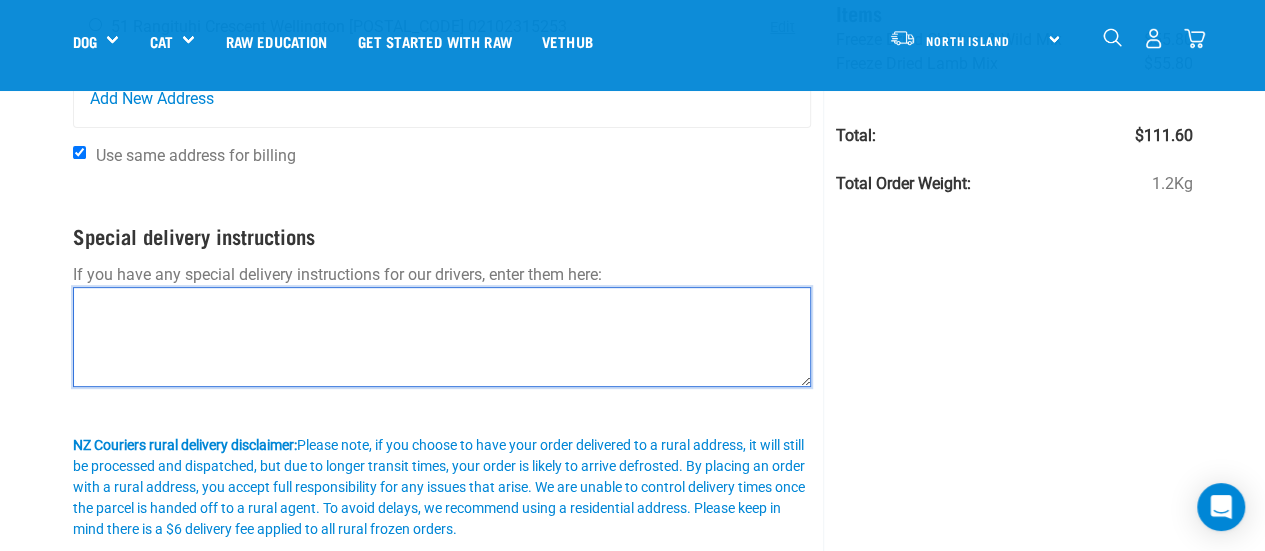 click at bounding box center [442, 337] 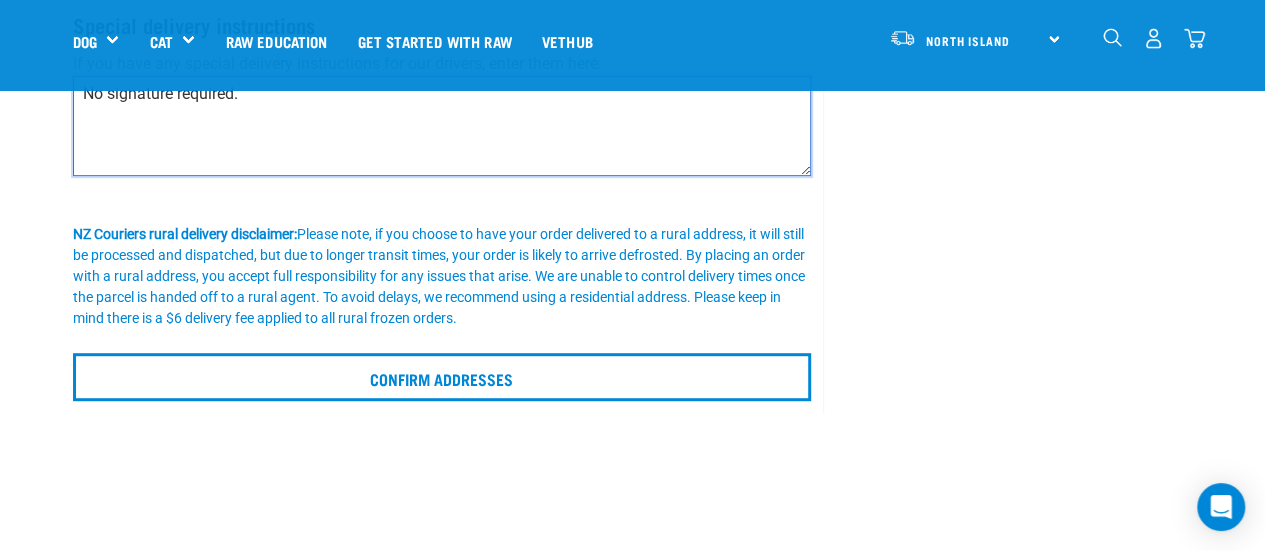 scroll, scrollTop: 419, scrollLeft: 0, axis: vertical 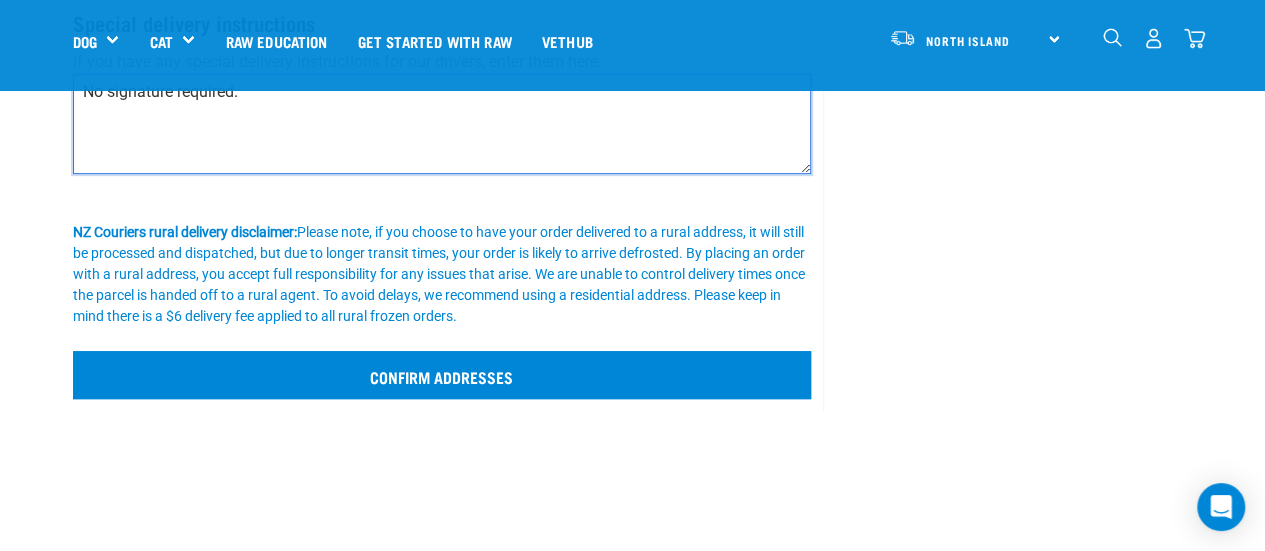 type on "No signature required." 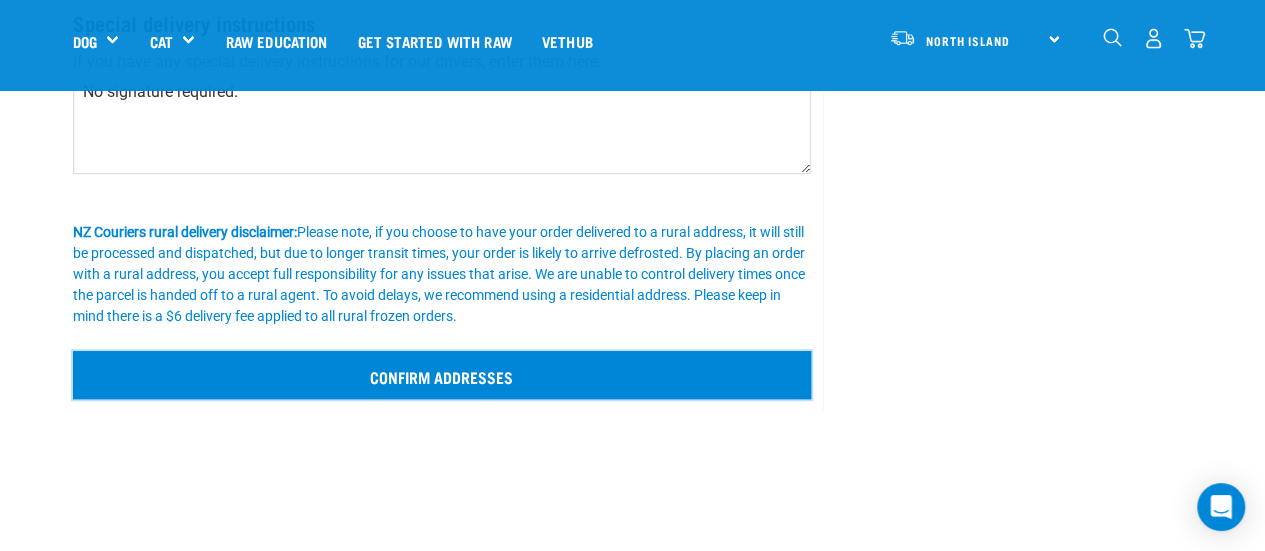 click on "Confirm addresses" at bounding box center [442, 375] 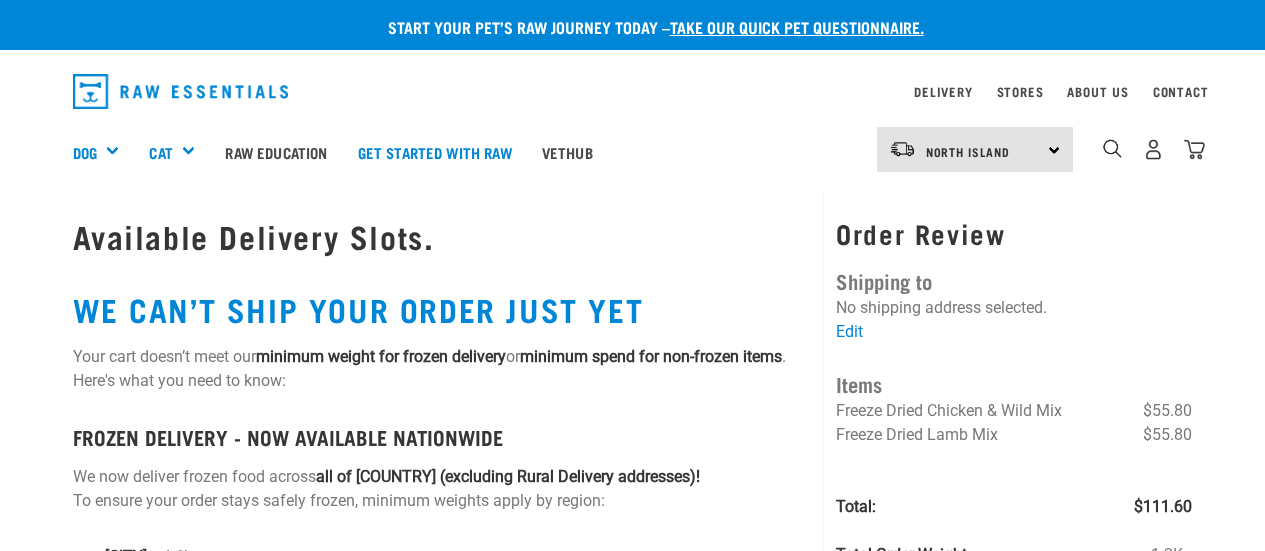 scroll, scrollTop: 0, scrollLeft: 0, axis: both 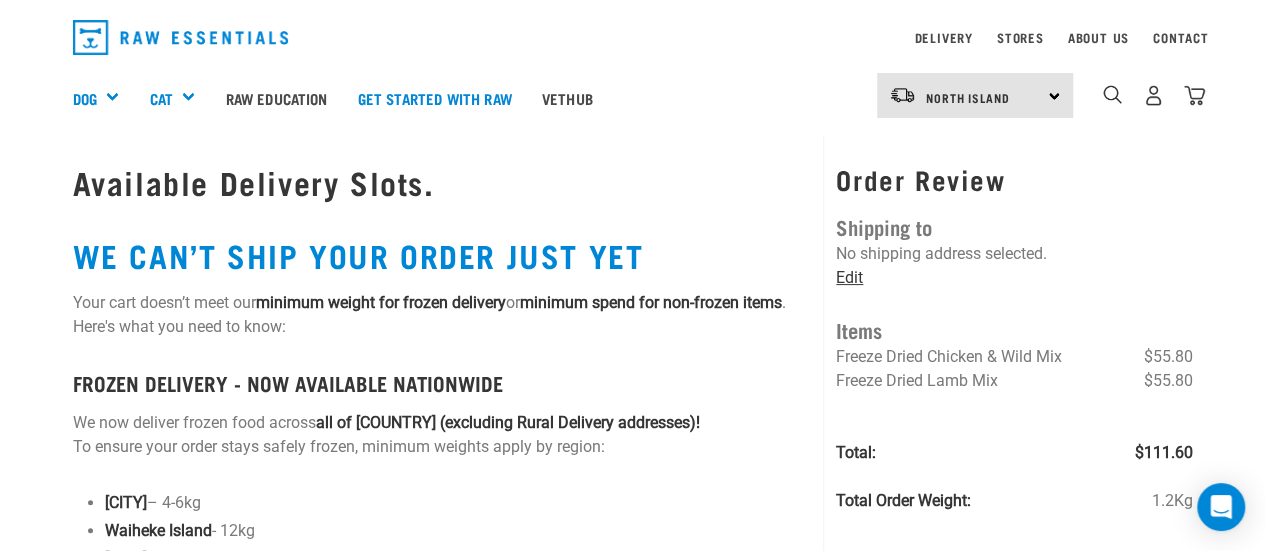 click on "Edit" at bounding box center (849, 277) 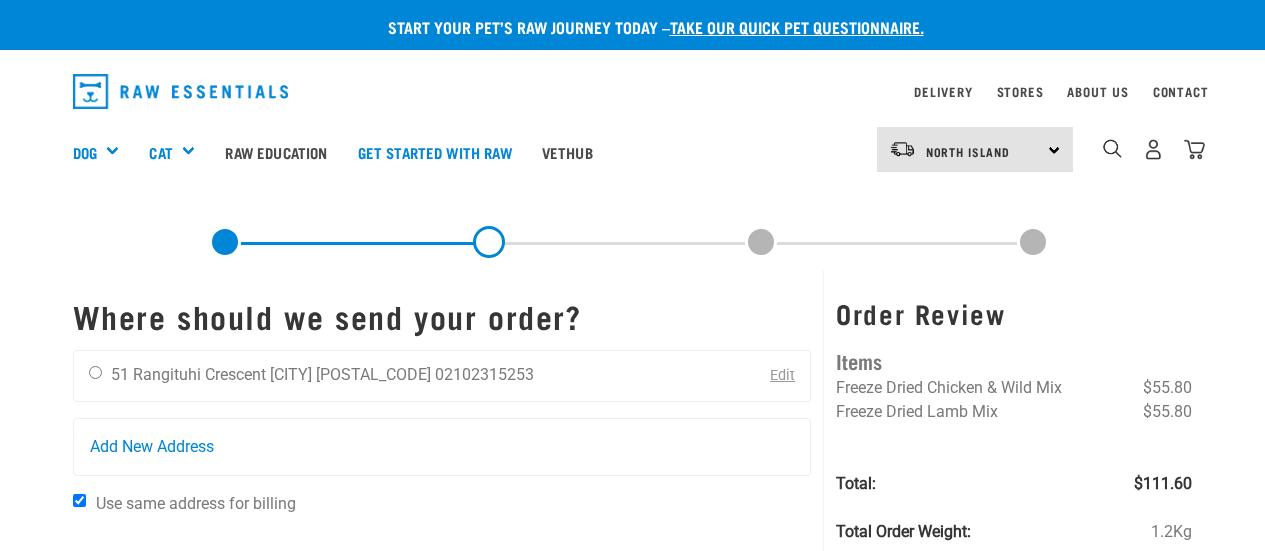 scroll, scrollTop: 0, scrollLeft: 0, axis: both 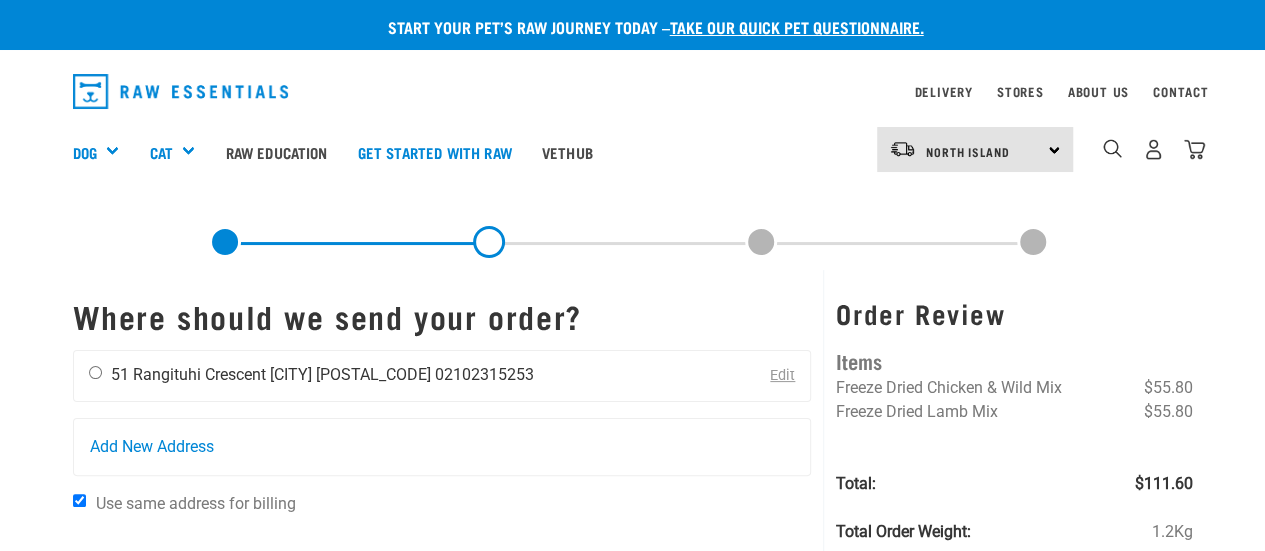 click at bounding box center [95, 372] 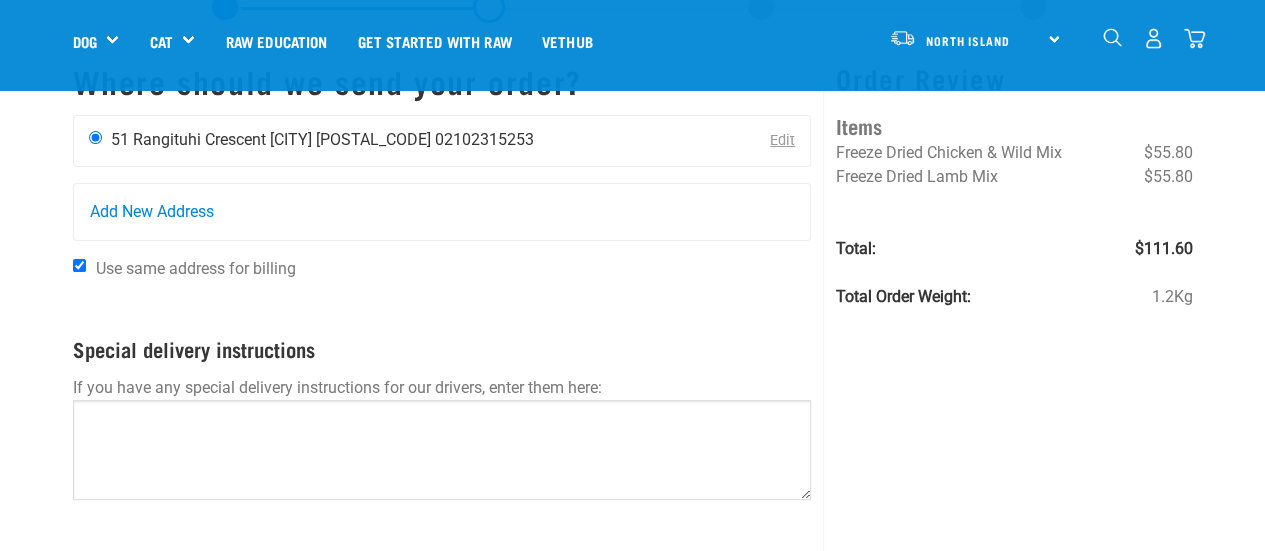 scroll, scrollTop: 96, scrollLeft: 0, axis: vertical 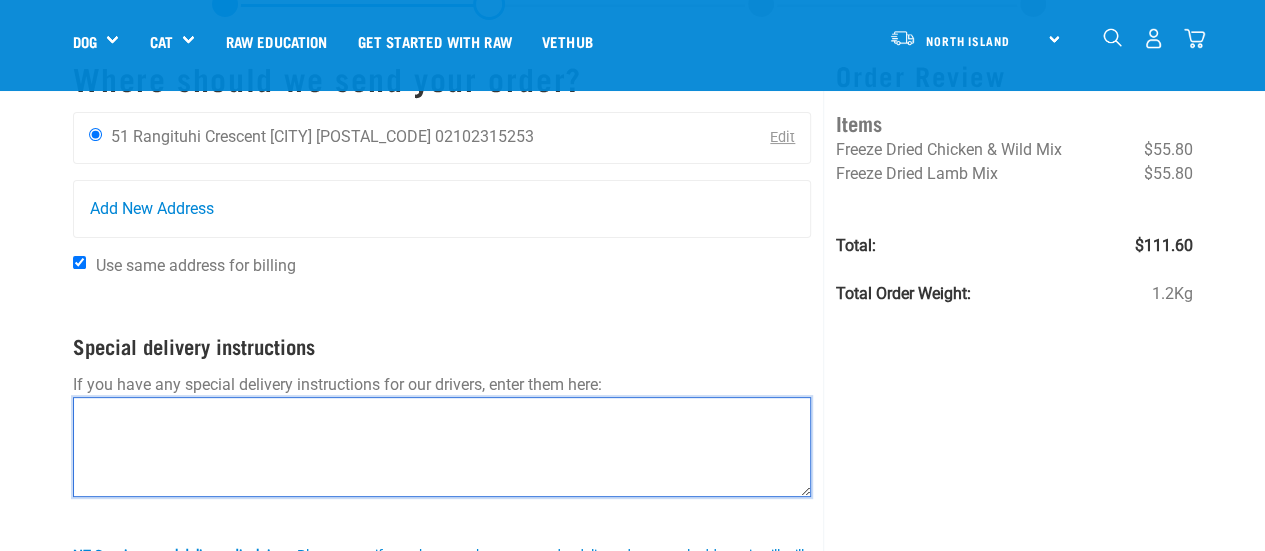 click at bounding box center (442, 447) 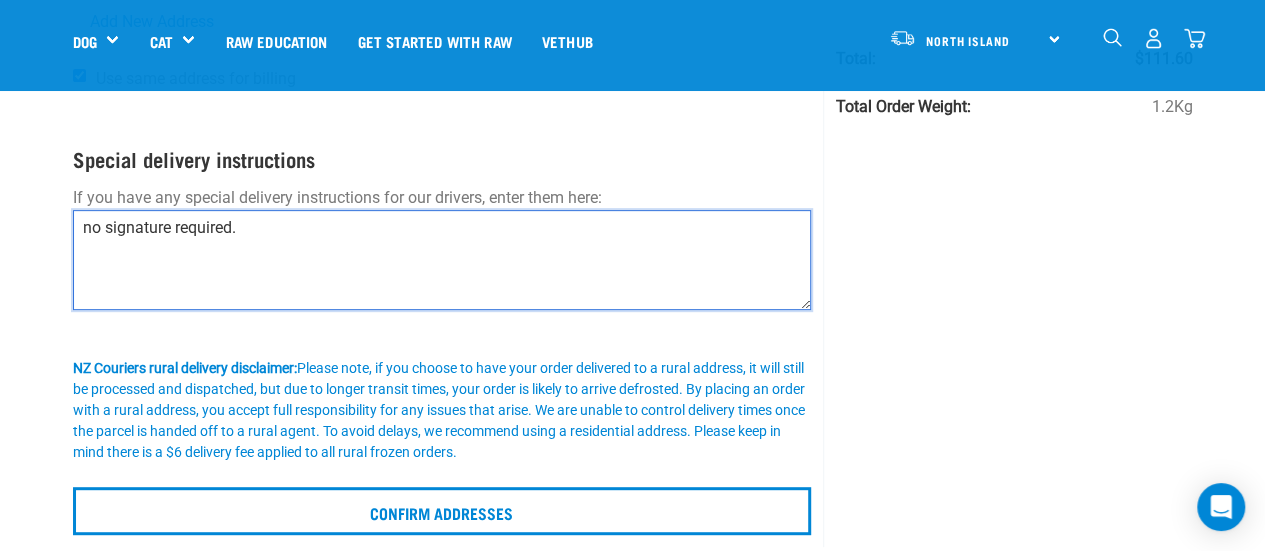 scroll, scrollTop: 284, scrollLeft: 0, axis: vertical 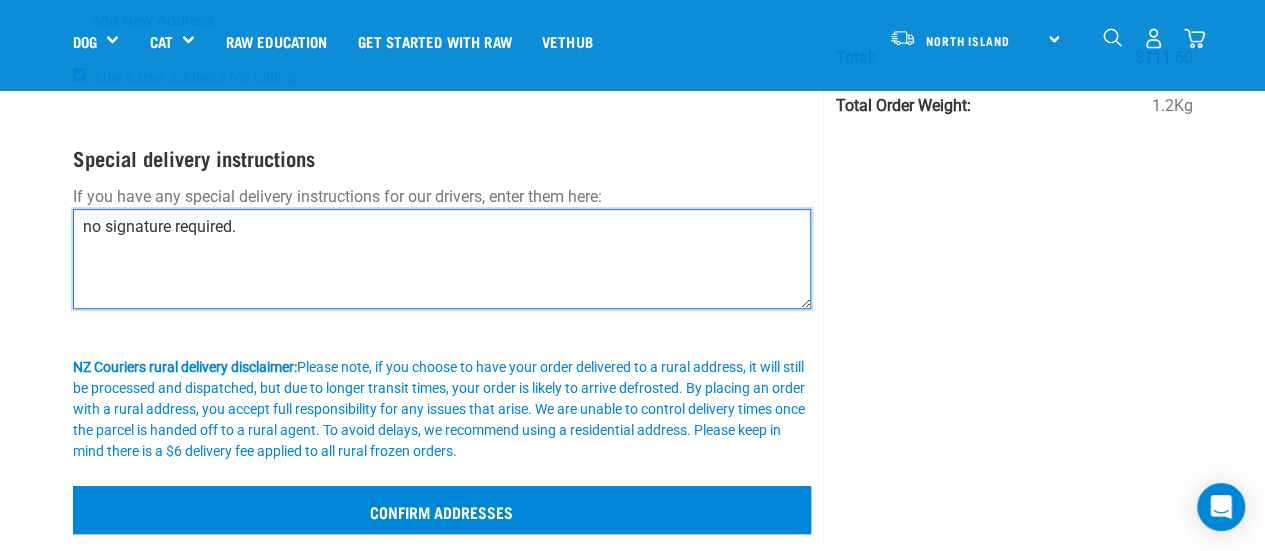 type on "no signature required." 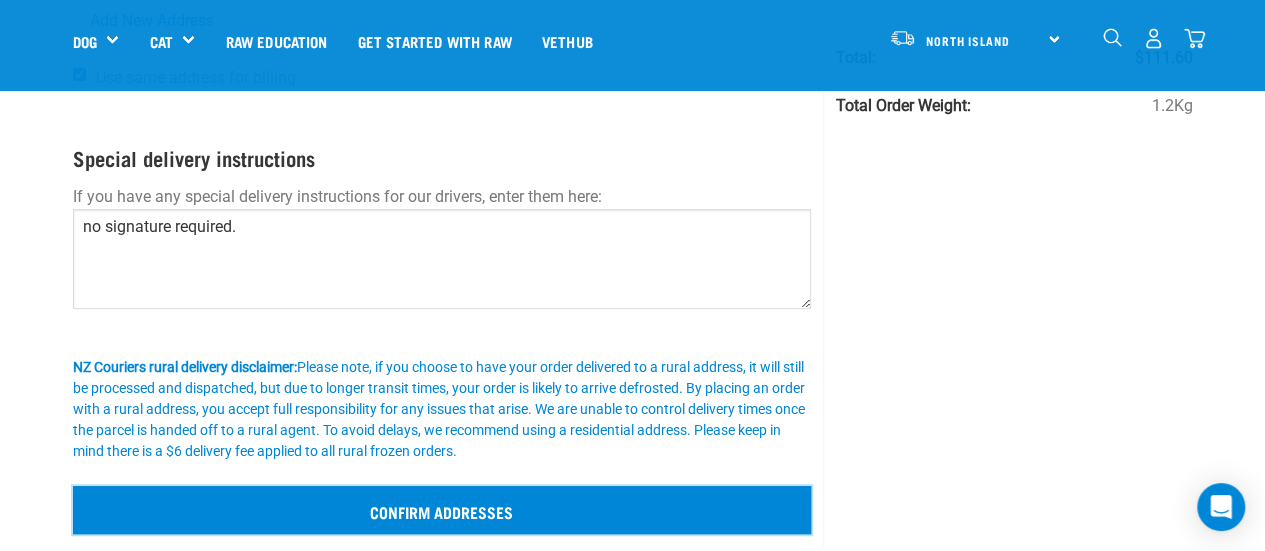 click on "Confirm addresses" at bounding box center [442, 510] 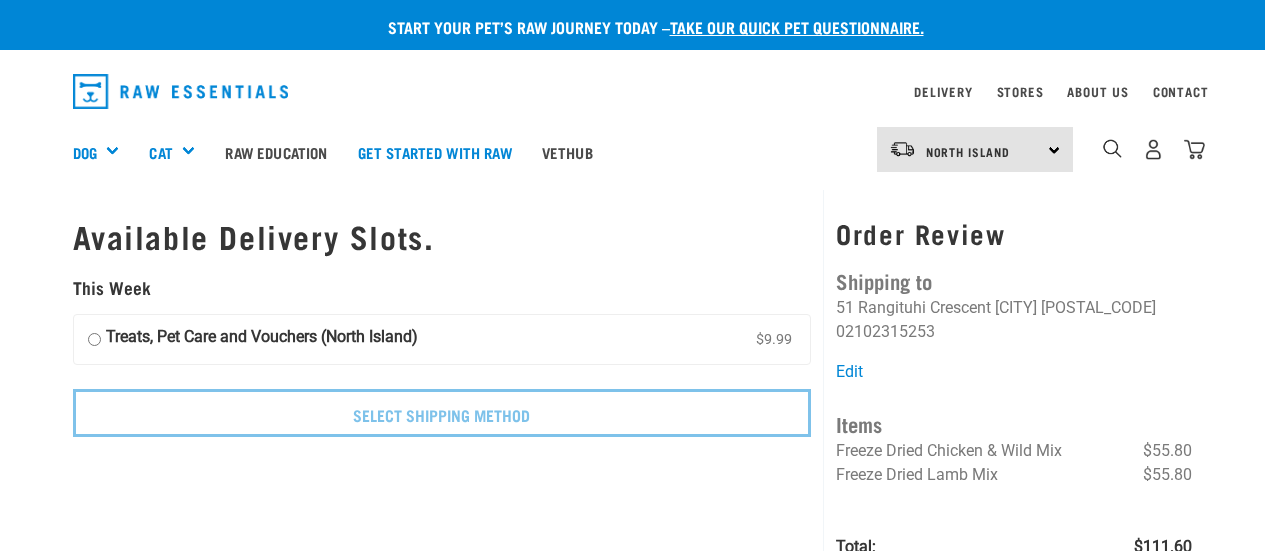 scroll, scrollTop: 0, scrollLeft: 0, axis: both 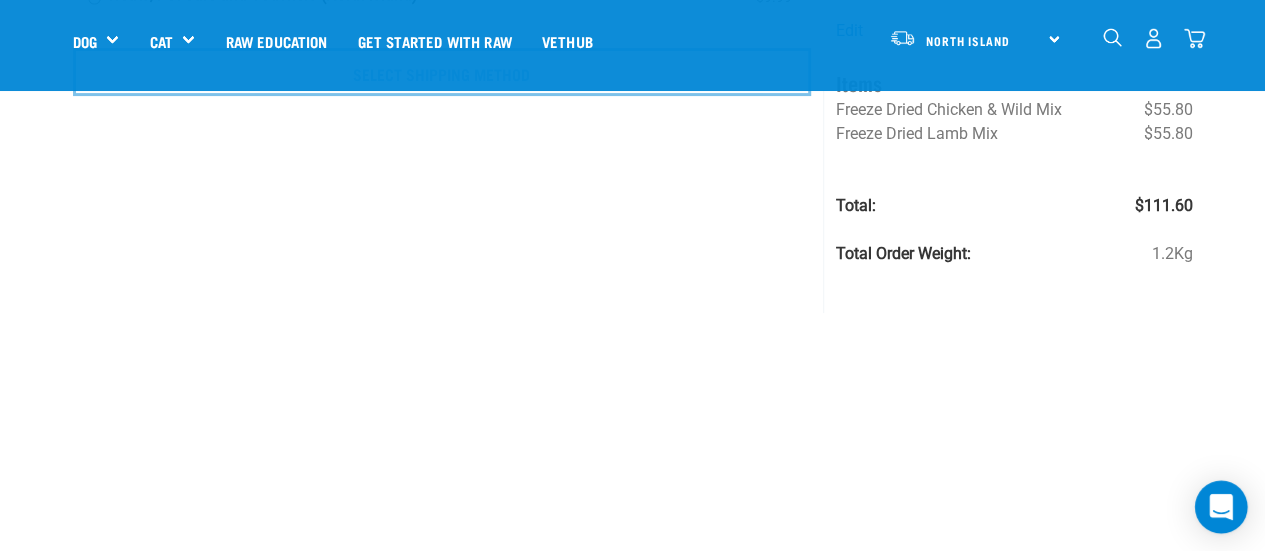 click 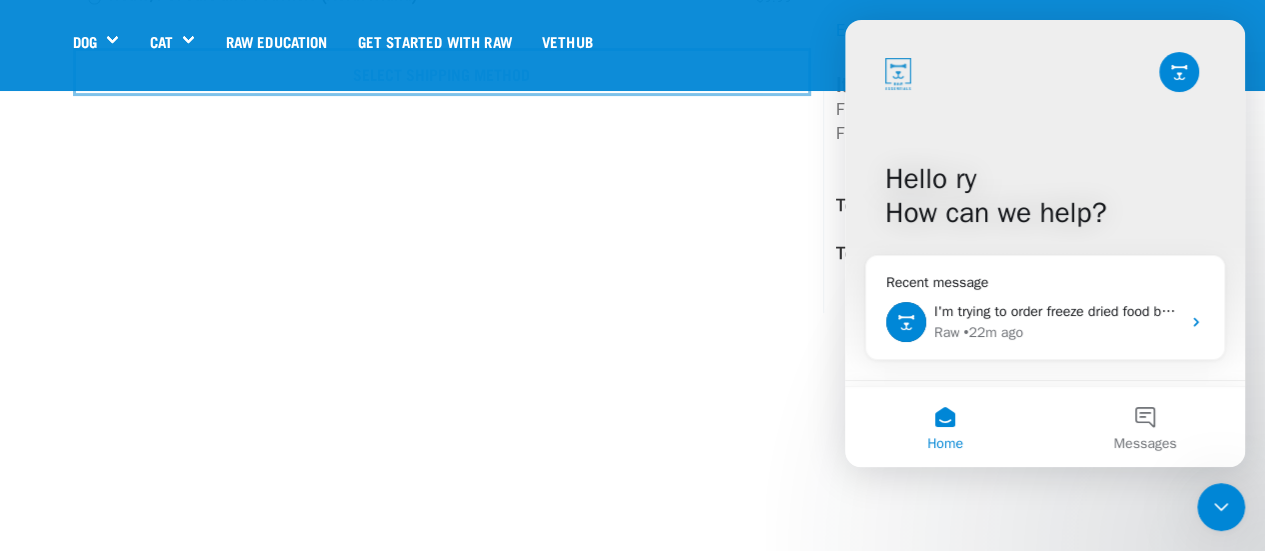 scroll, scrollTop: 0, scrollLeft: 0, axis: both 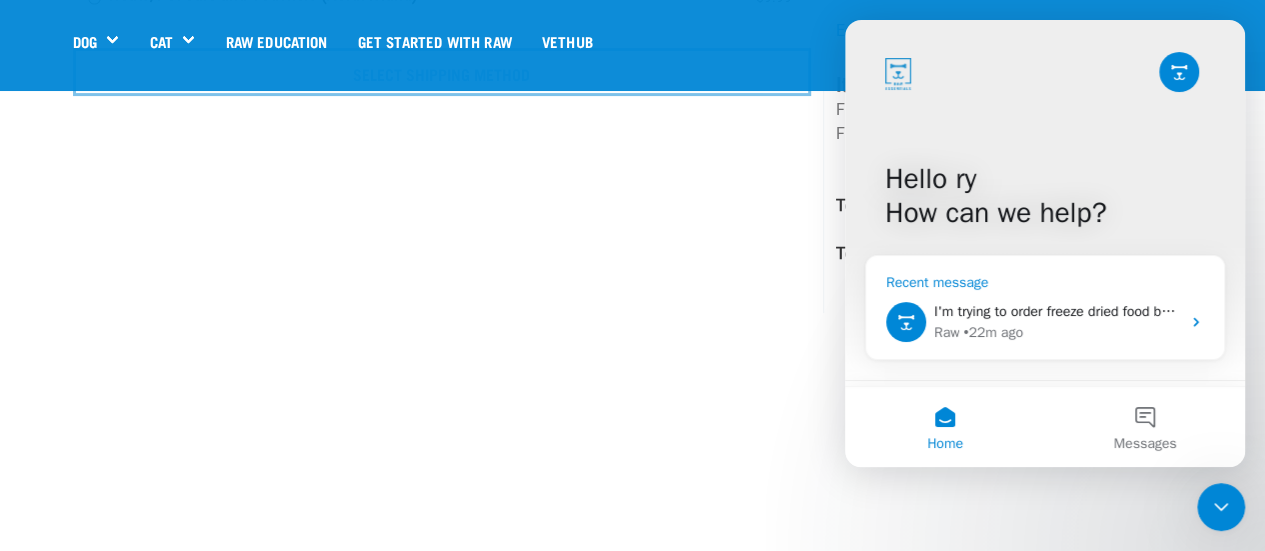 click on "I'm trying to order freeze dried food but it won't allow me to complete the purchase despite showing the items in the cart. My email is vansprangreinhardt@gmail.com . Please help to resolve as I can't complete the order." at bounding box center [1607, 311] 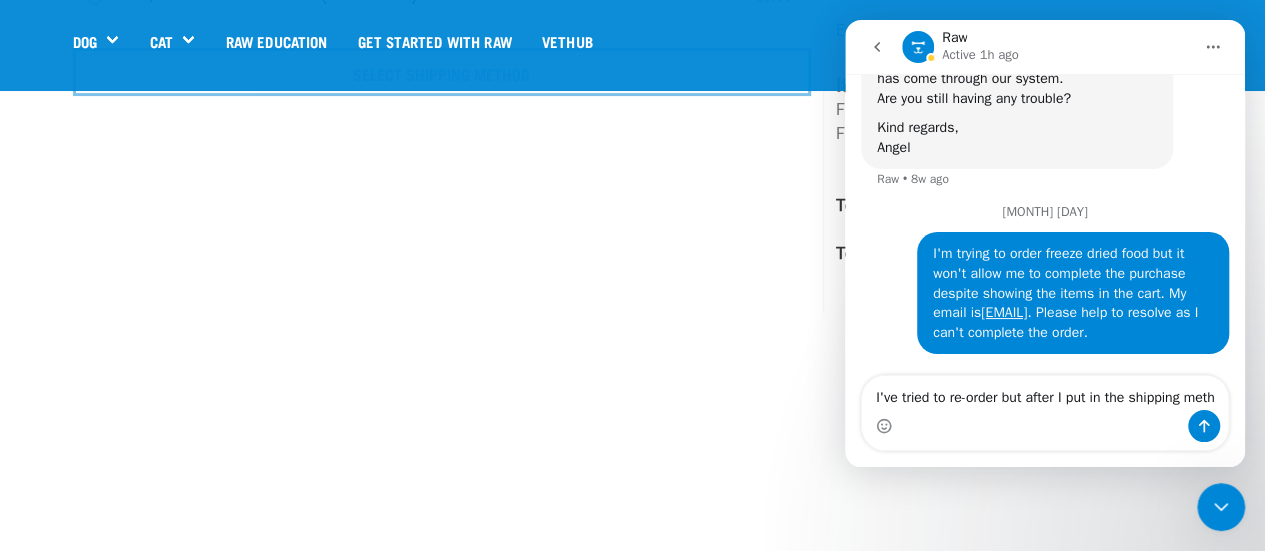 scroll, scrollTop: 518, scrollLeft: 0, axis: vertical 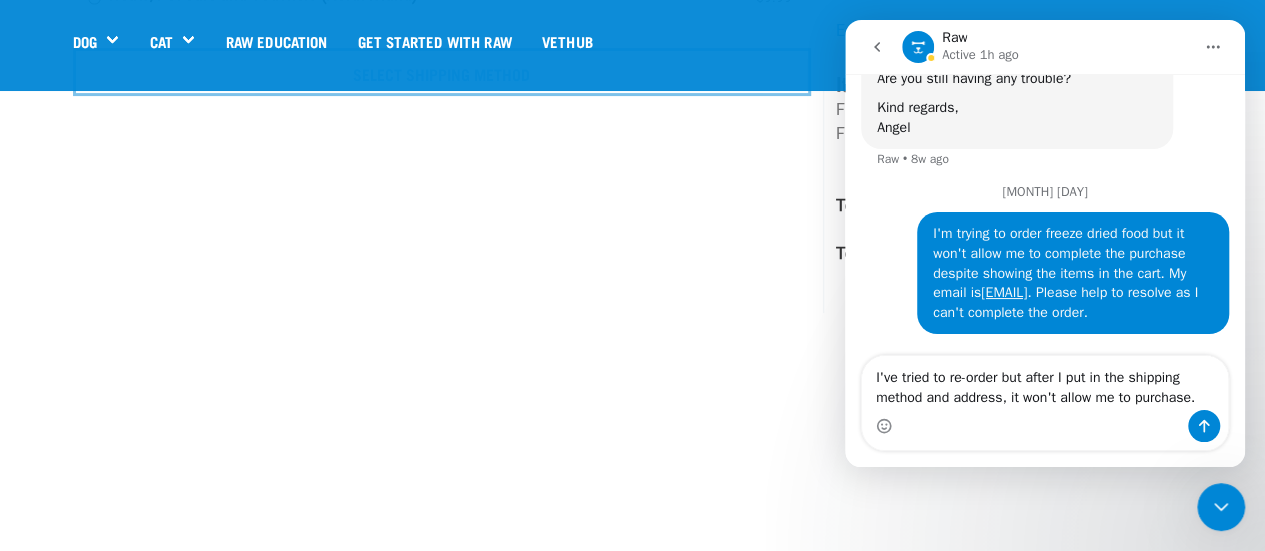 type on "I've tried to re-order but after I put in the shipping method and address, it won't allow me to purchase." 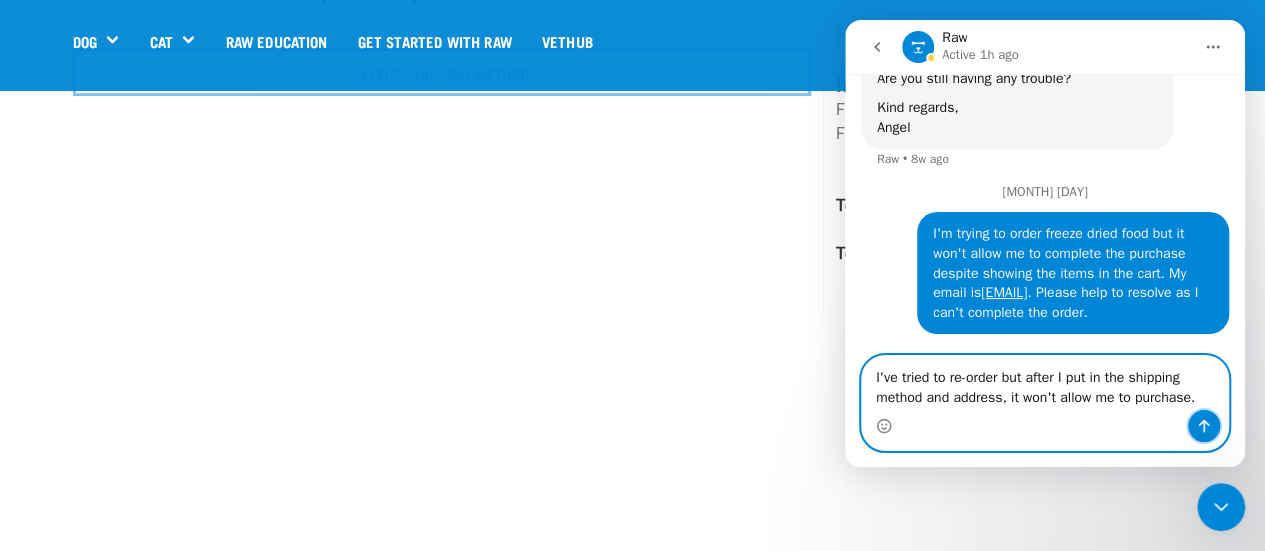 click 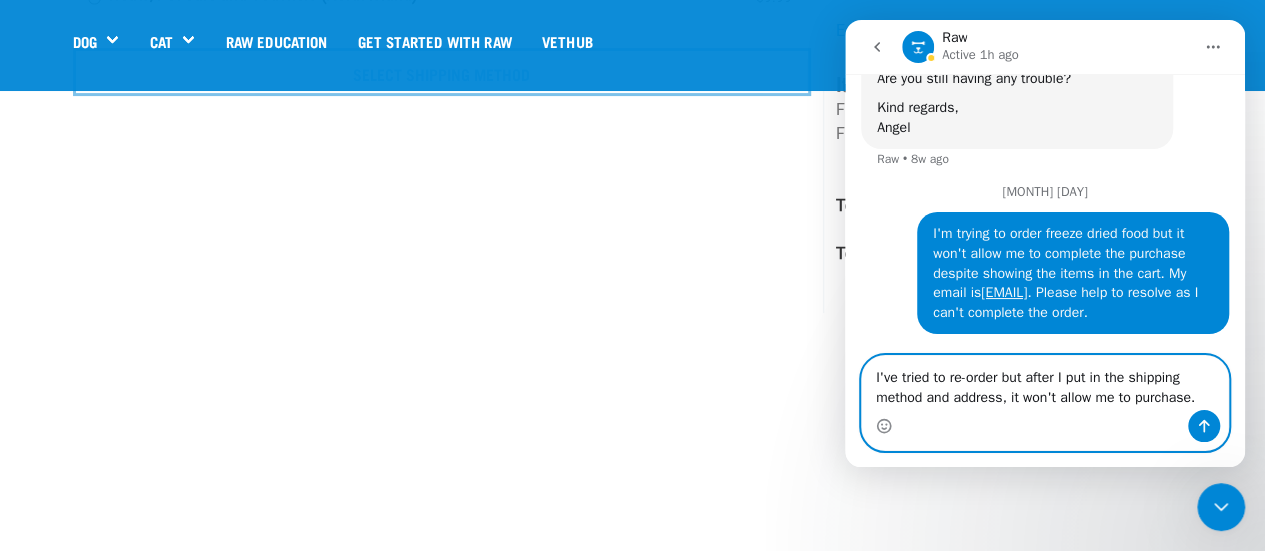 type 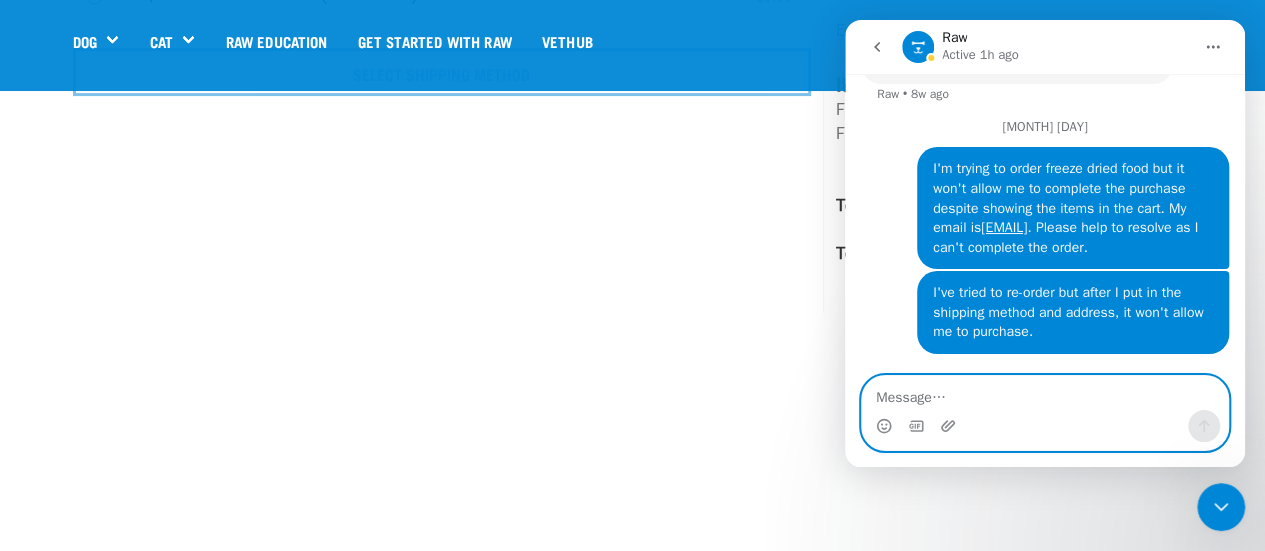 scroll, scrollTop: 583, scrollLeft: 0, axis: vertical 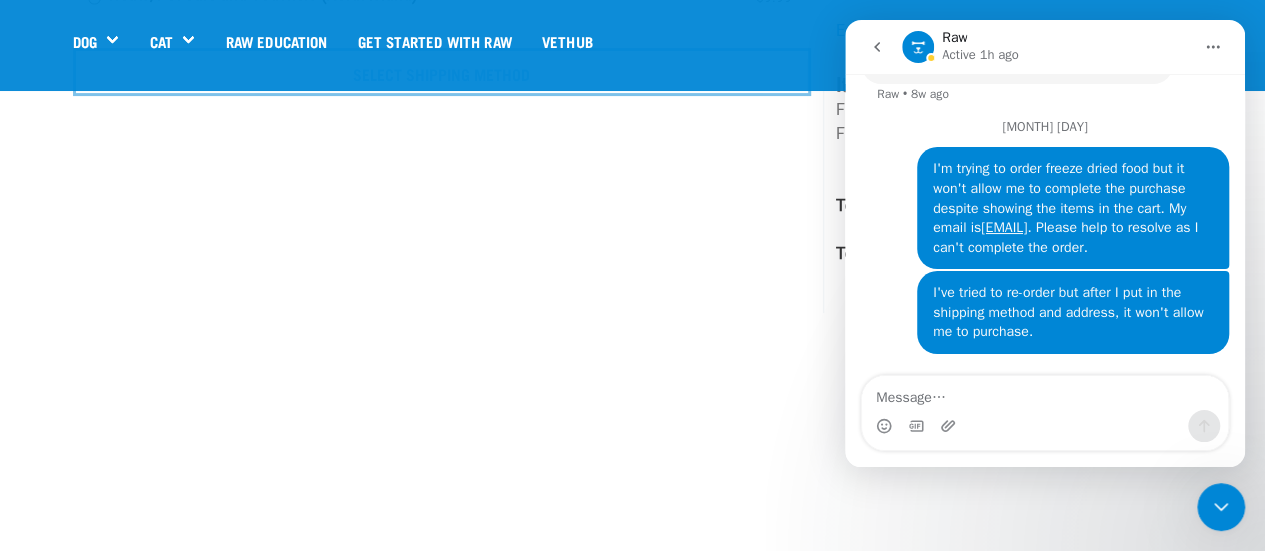 click on "Available Delivery Slots.
This Week
Treats, Pet Care and Vouchers (North Island) $9.99
Select Shipping Method" at bounding box center (442, 69) 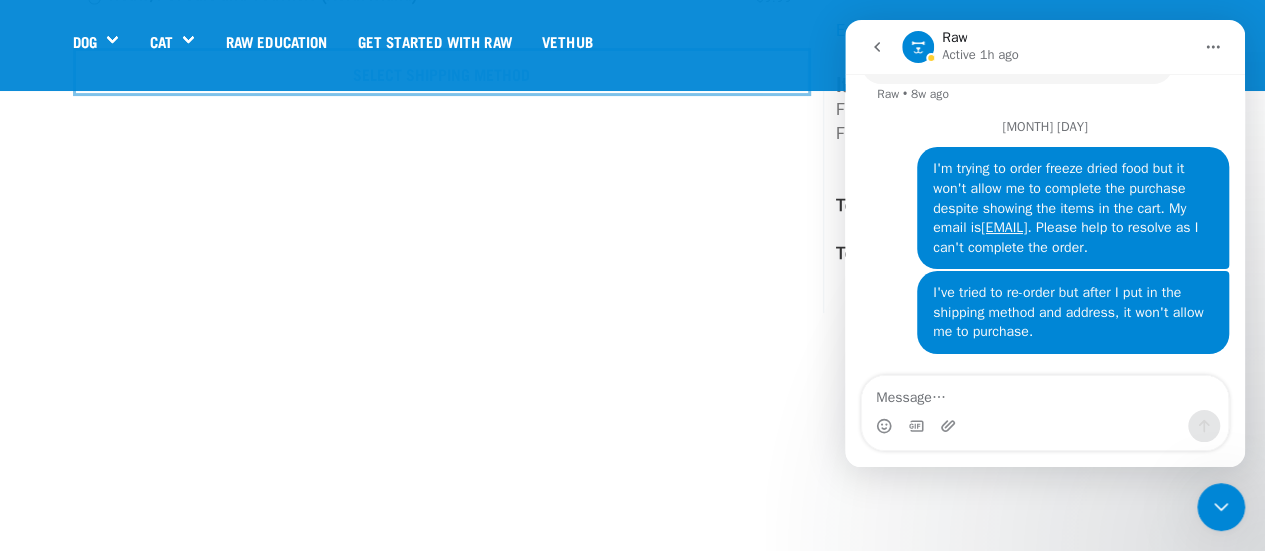 click at bounding box center (877, 47) 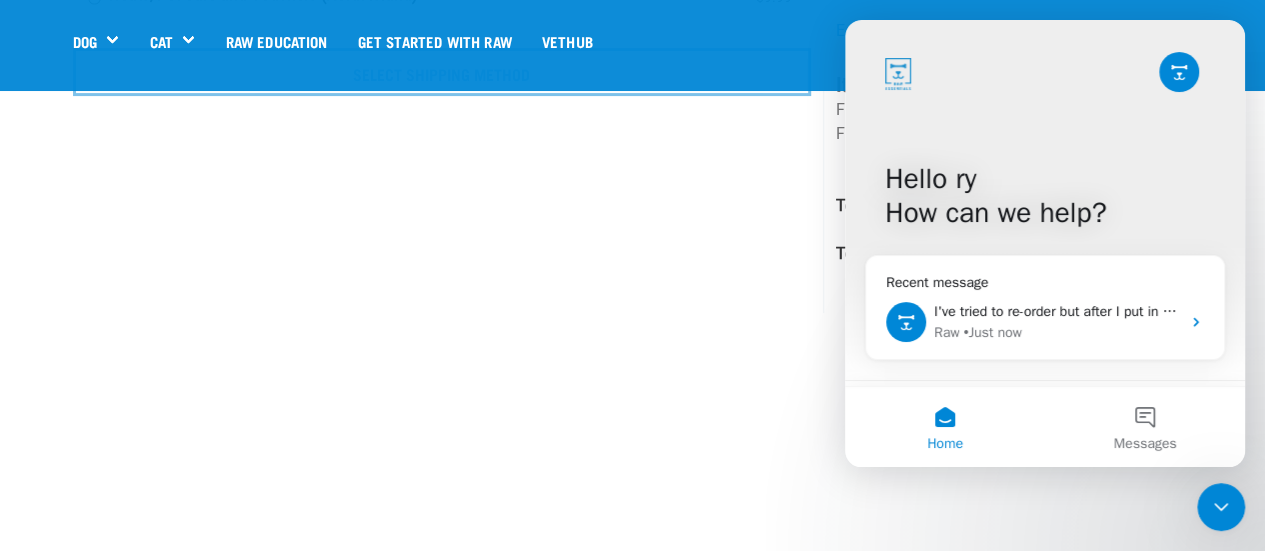 scroll, scrollTop: 0, scrollLeft: 0, axis: both 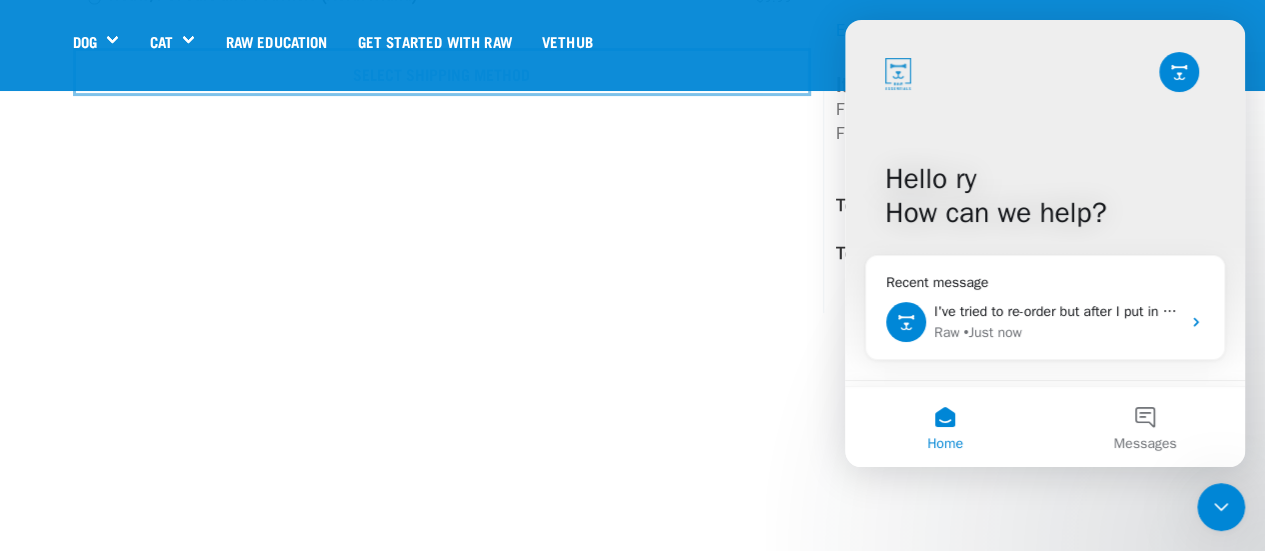 click on "Available Delivery Slots.
This Week
Treats, Pet Care and Vouchers (North Island) $9.99
Select Shipping Method" at bounding box center [442, 69] 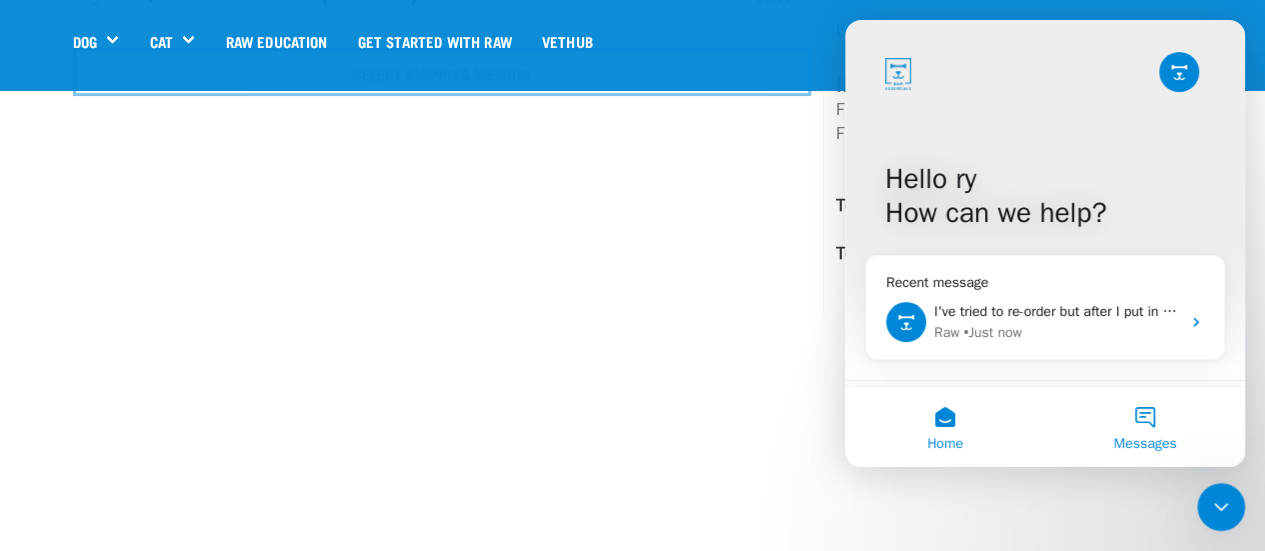 click on "Messages" at bounding box center (1145, 427) 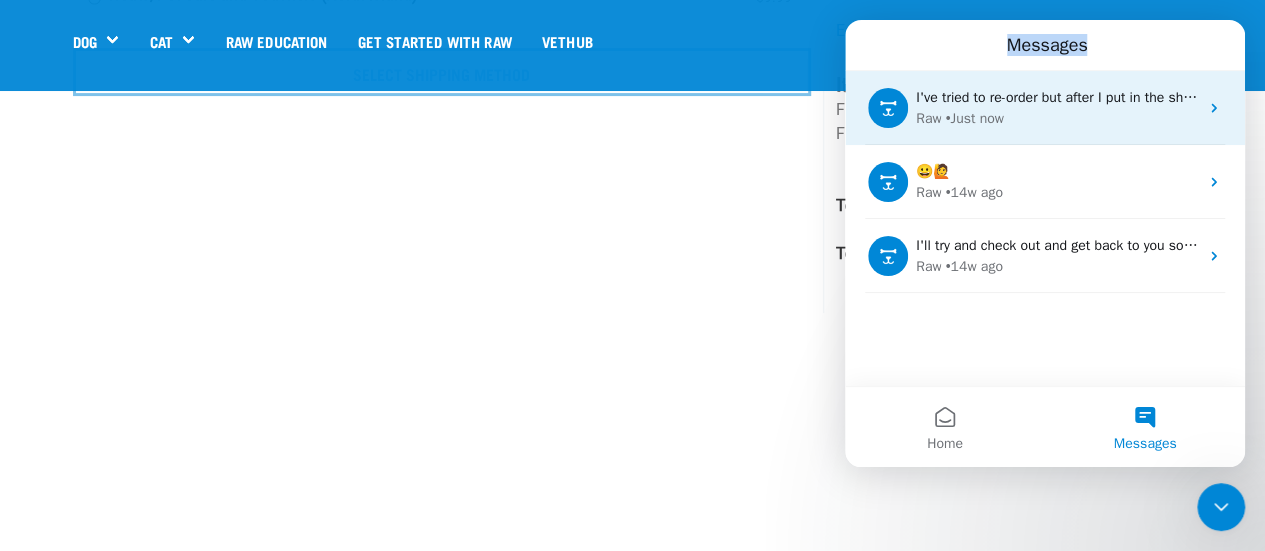 drag, startPoint x: 870, startPoint y: 37, endPoint x: 875, endPoint y: 109, distance: 72.1734 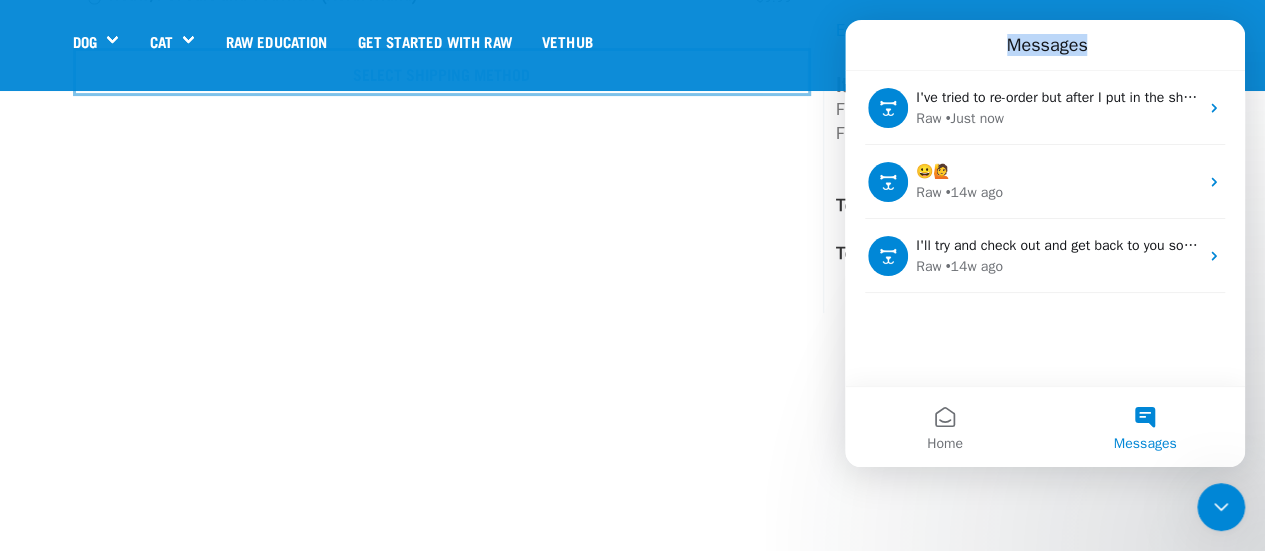 click on "Available Delivery Slots.
This Week
Treats, Pet Care and Vouchers (North Island) $9.99
Select Shipping Method" at bounding box center (442, 69) 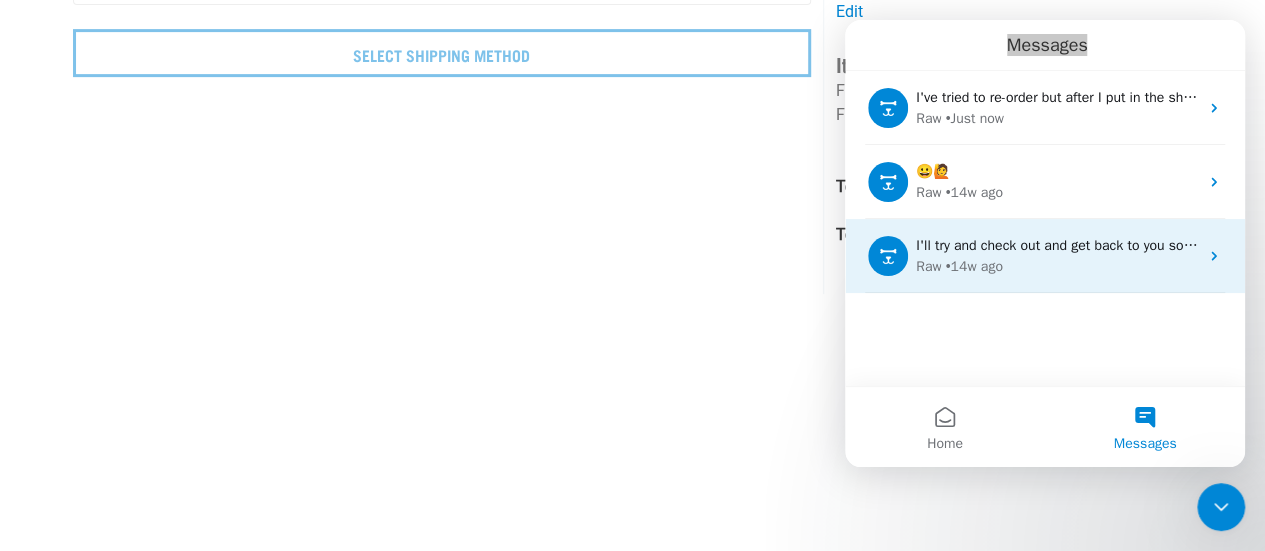 scroll, scrollTop: 0, scrollLeft: 0, axis: both 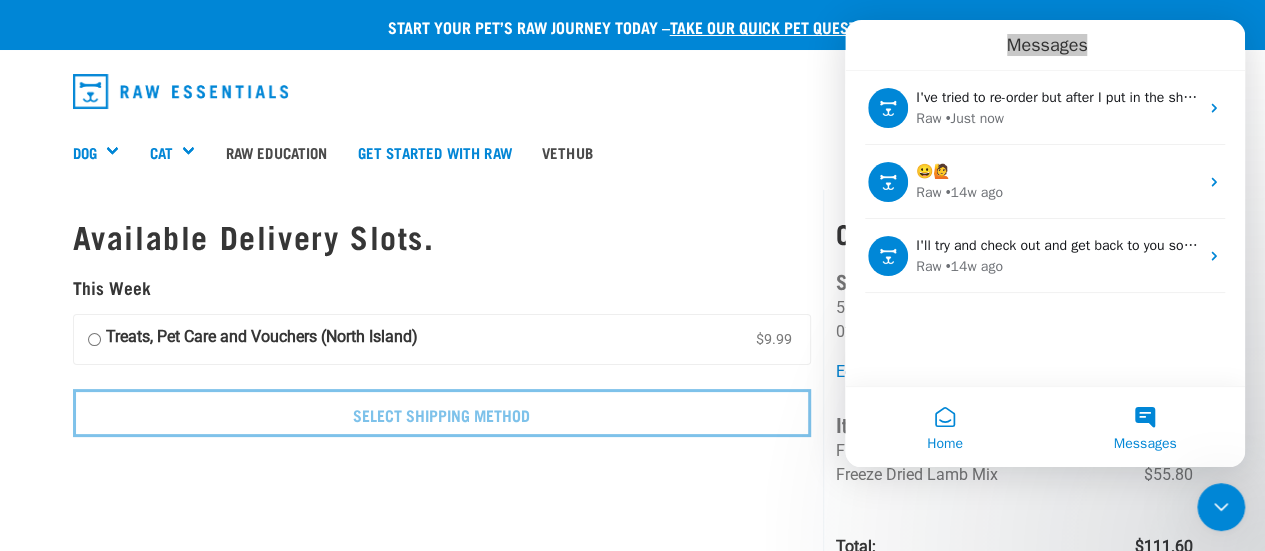 click on "Home" at bounding box center (945, 427) 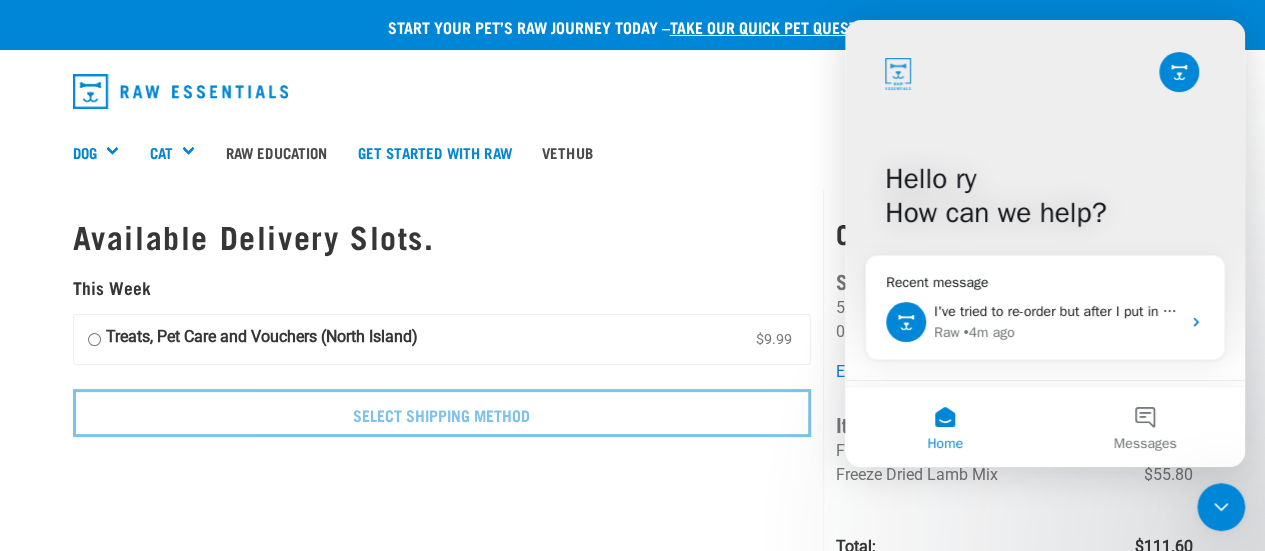 click on "Hello ry How can we help? Recent message I've tried to re-order but after I put in the shipping method and address, it won't allow me to purchase. Raw •  4m ago" at bounding box center [1045, 203] 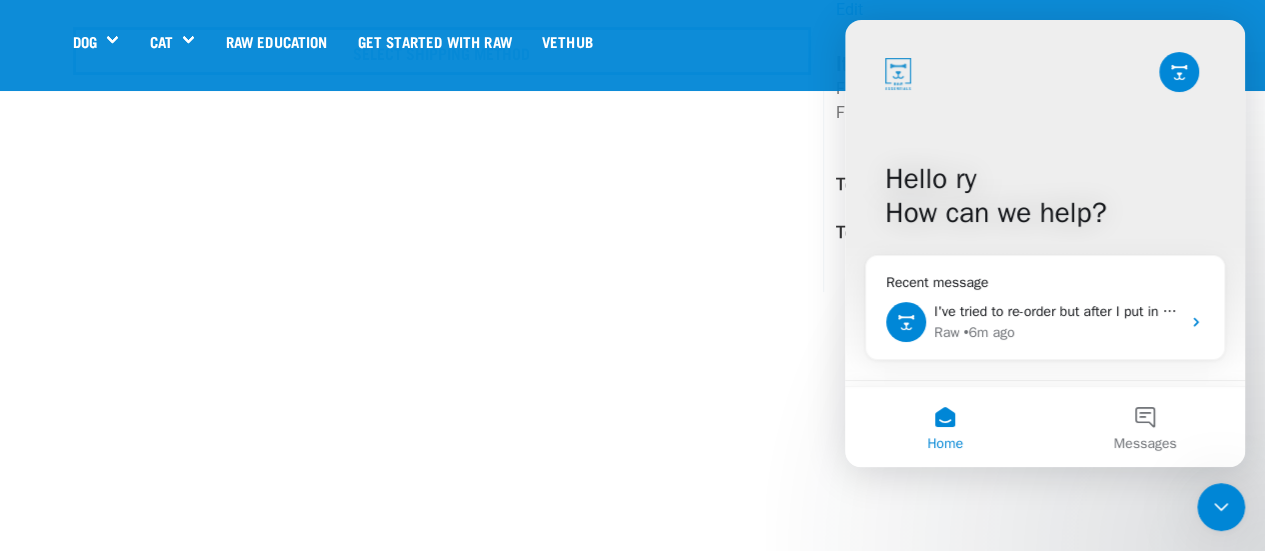 scroll, scrollTop: 222, scrollLeft: 0, axis: vertical 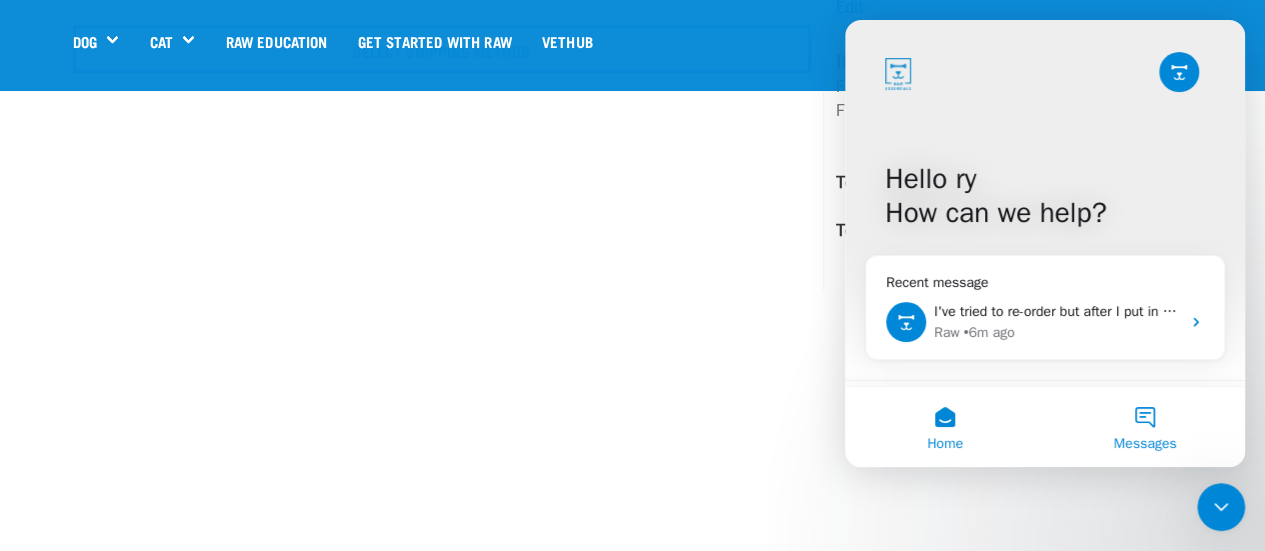click on "Messages" at bounding box center [1145, 427] 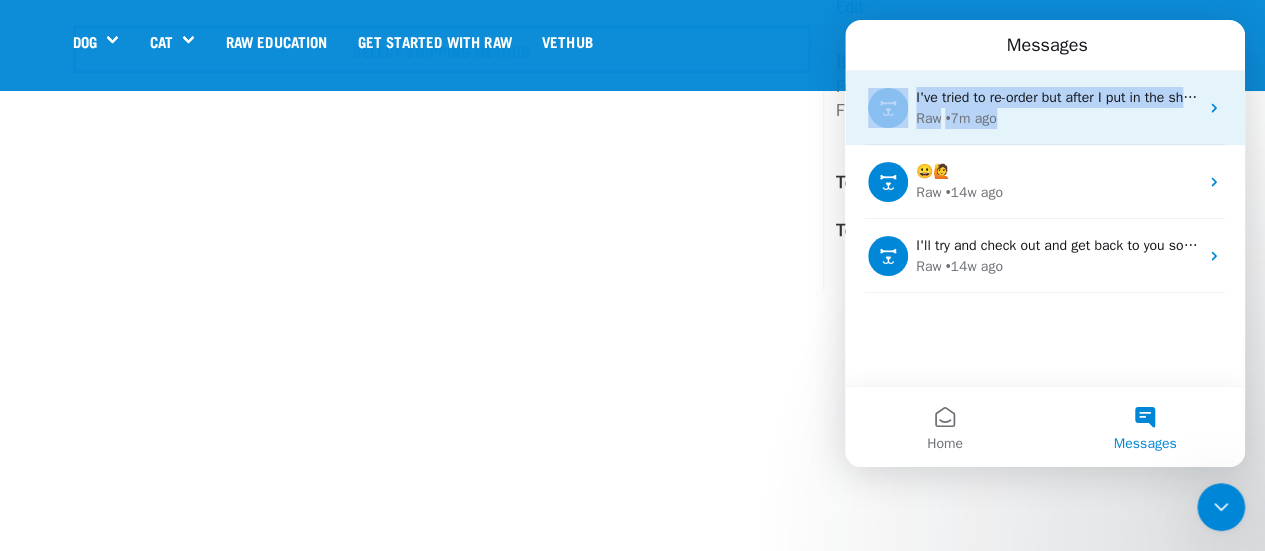 drag, startPoint x: 1150, startPoint y: 46, endPoint x: 1148, endPoint y: 141, distance: 95.02105 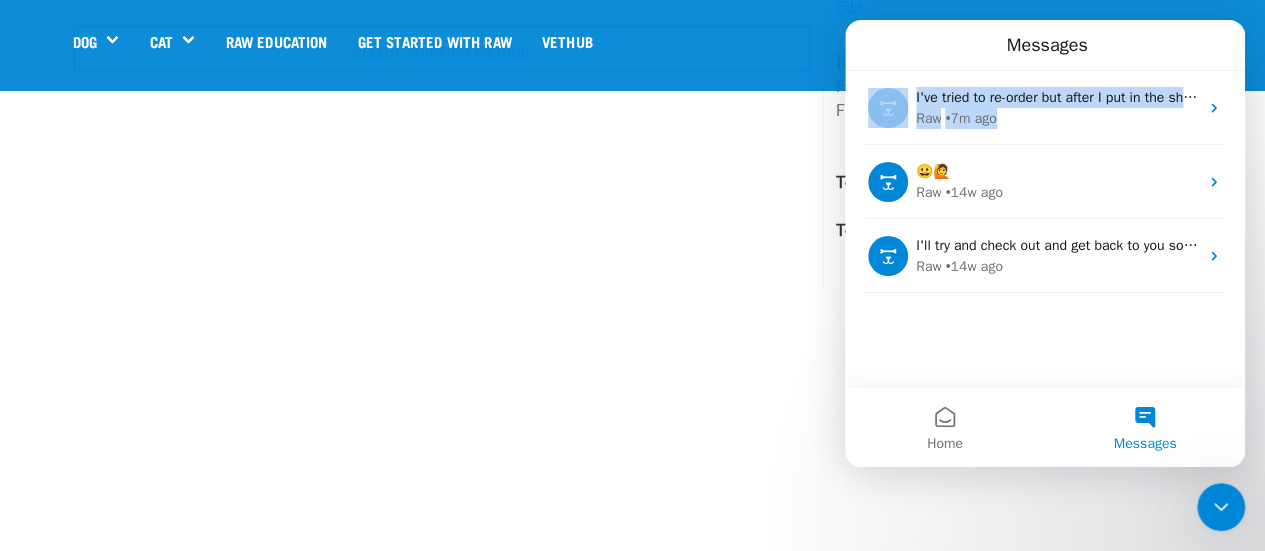 drag, startPoint x: 1143, startPoint y: 43, endPoint x: 1131, endPoint y: 49, distance: 13.416408 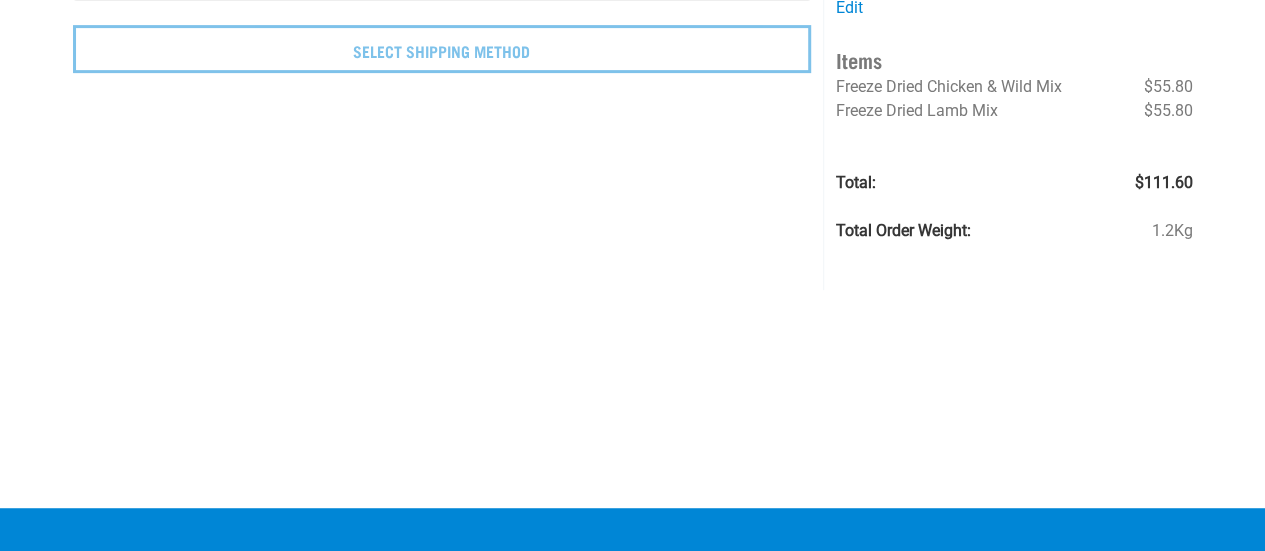 scroll, scrollTop: 364, scrollLeft: 0, axis: vertical 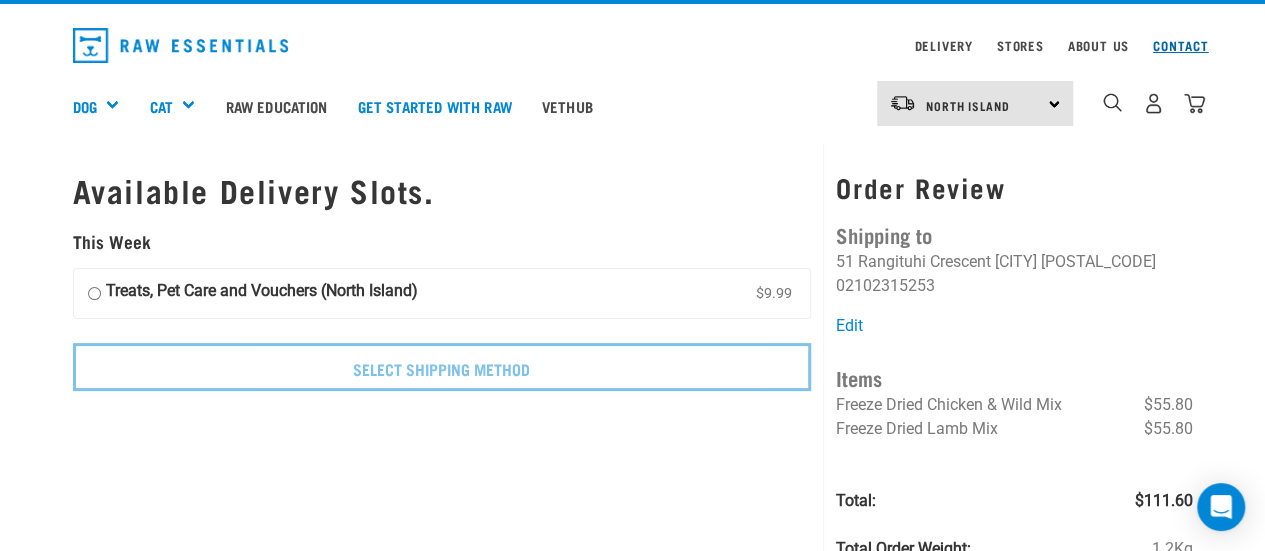 click on "Contact" at bounding box center (1181, 45) 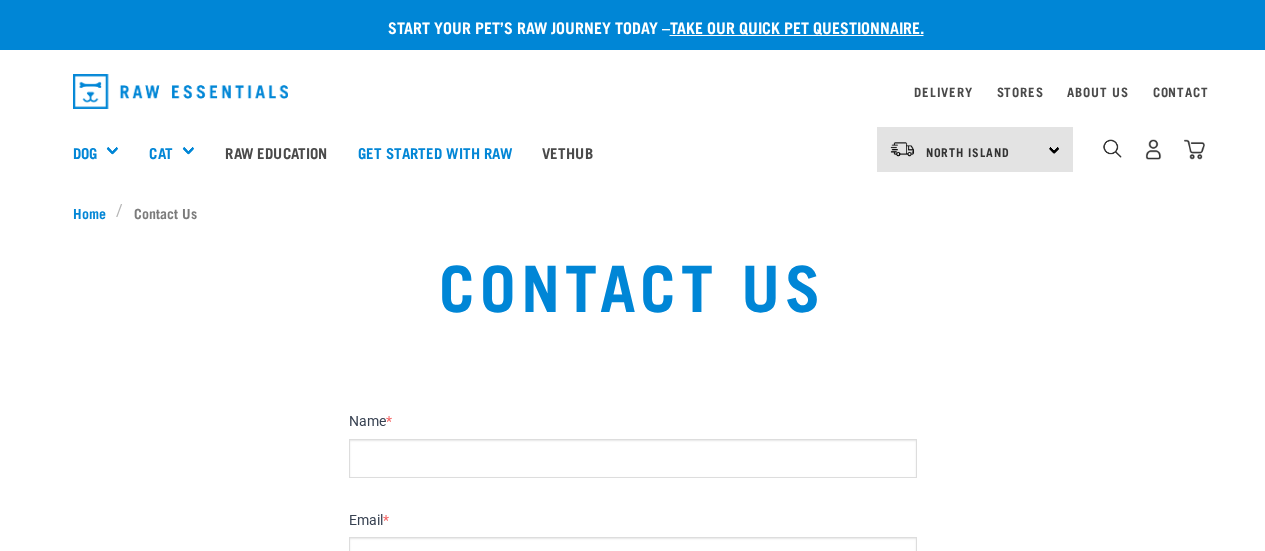 scroll, scrollTop: 0, scrollLeft: 0, axis: both 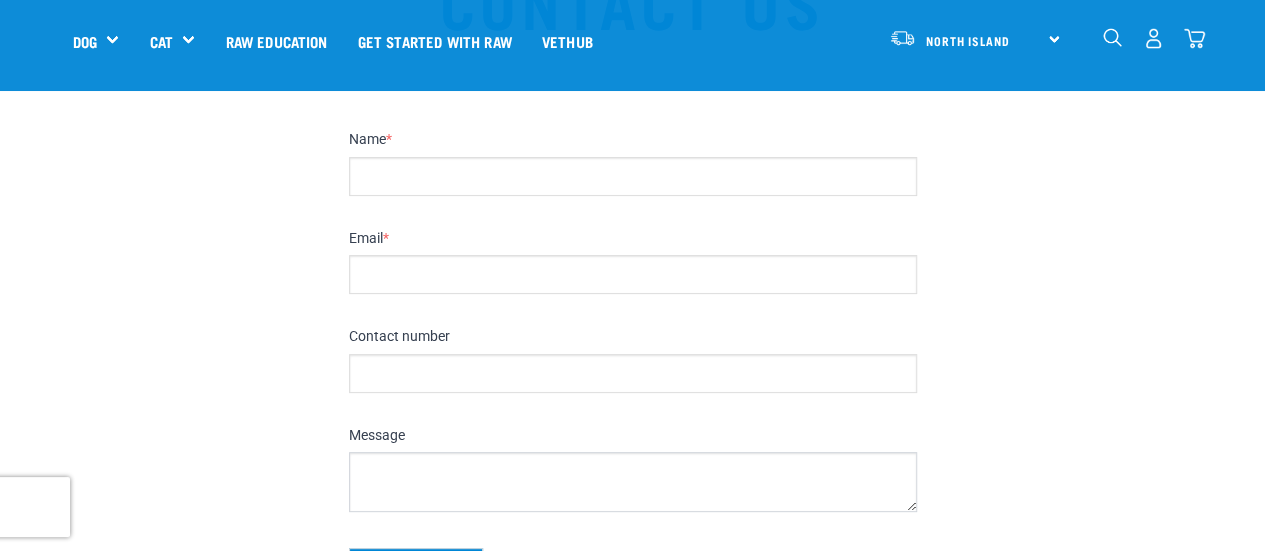 click on "Name  *" at bounding box center [633, 176] 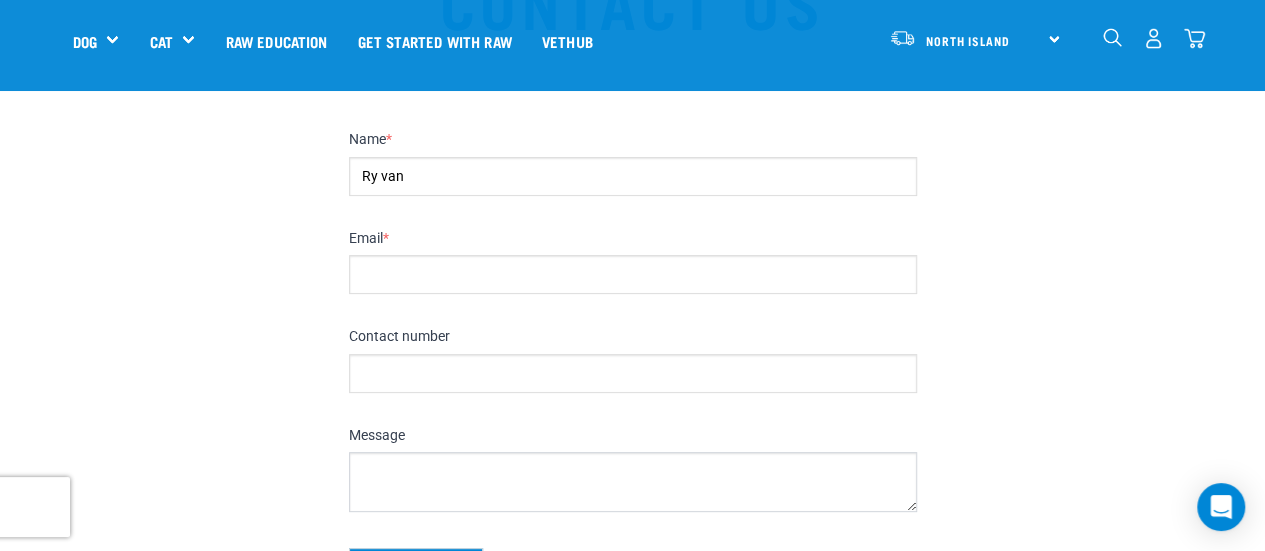 type on "Ry van" 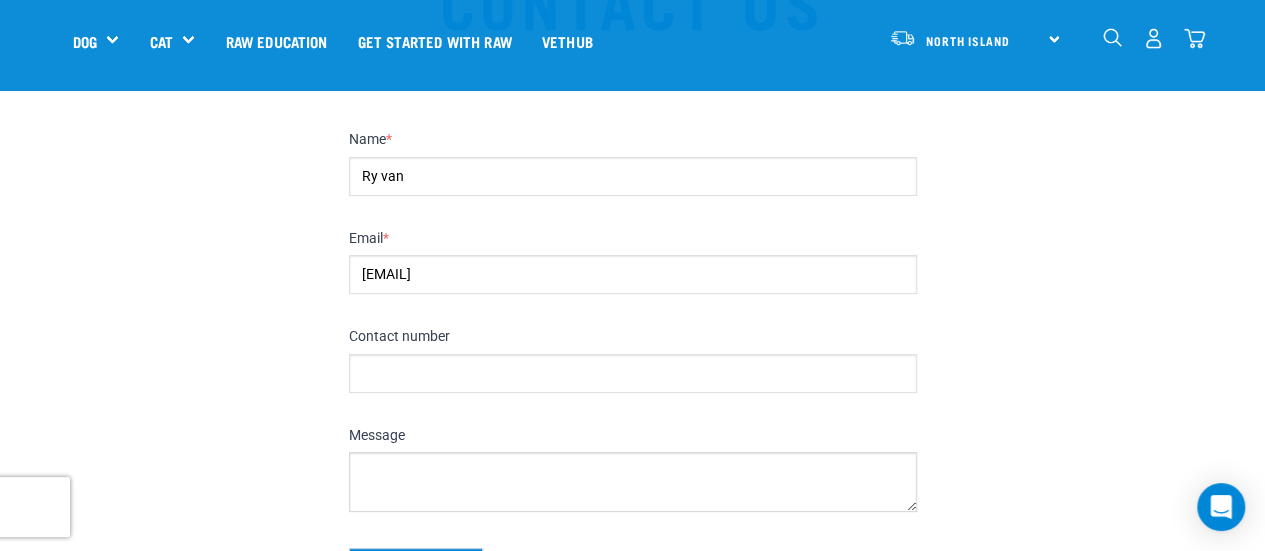 type on "[EMAIL]" 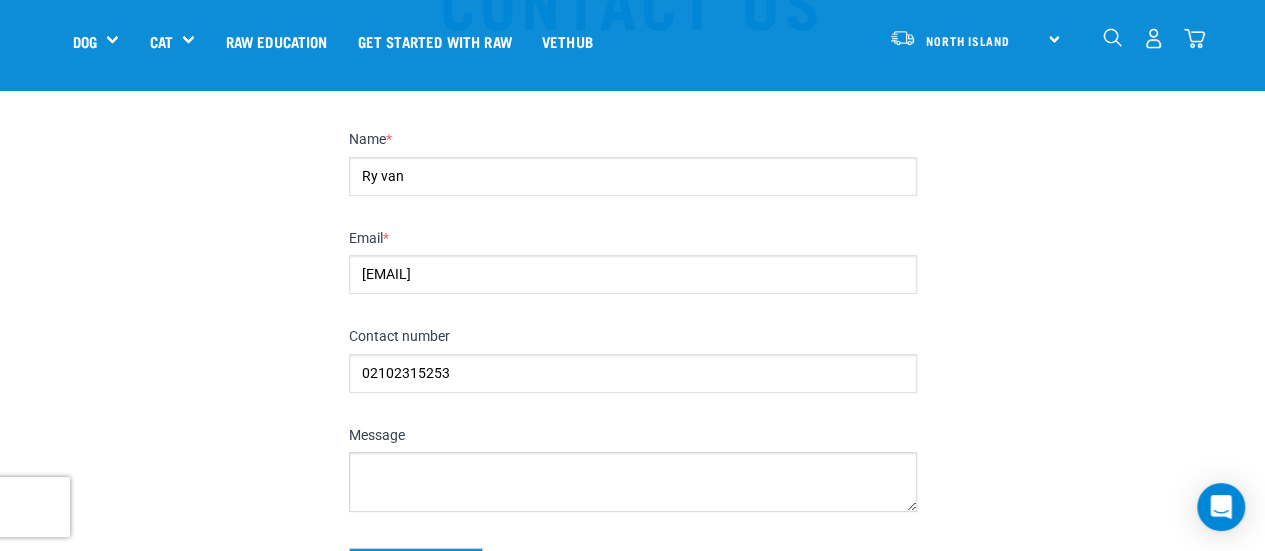 type on "02102315253" 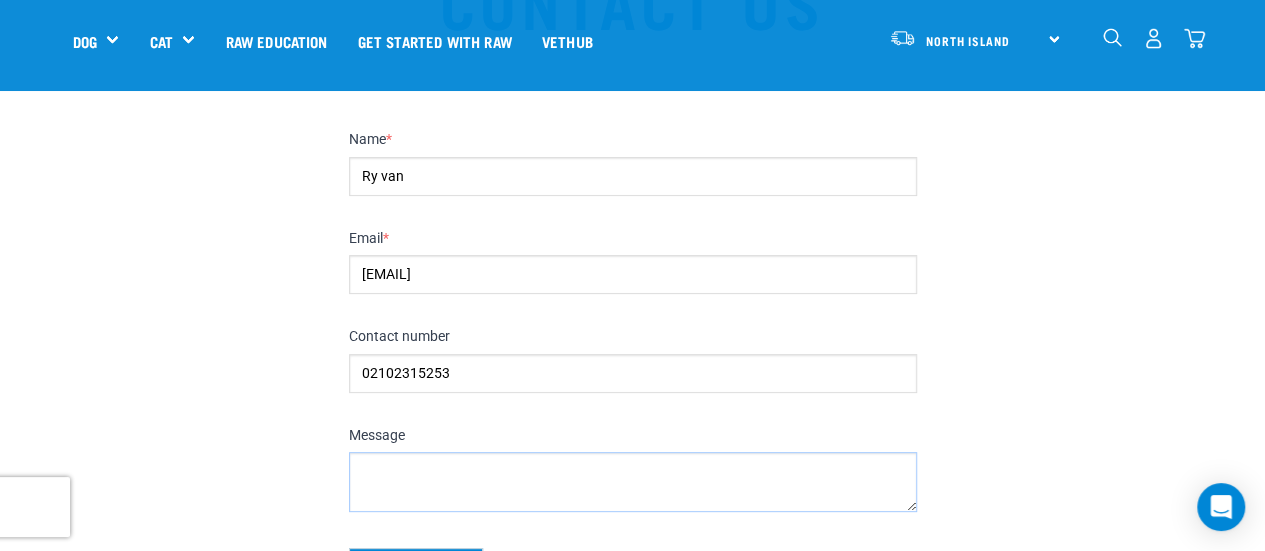 click on "Message" at bounding box center (633, 482) 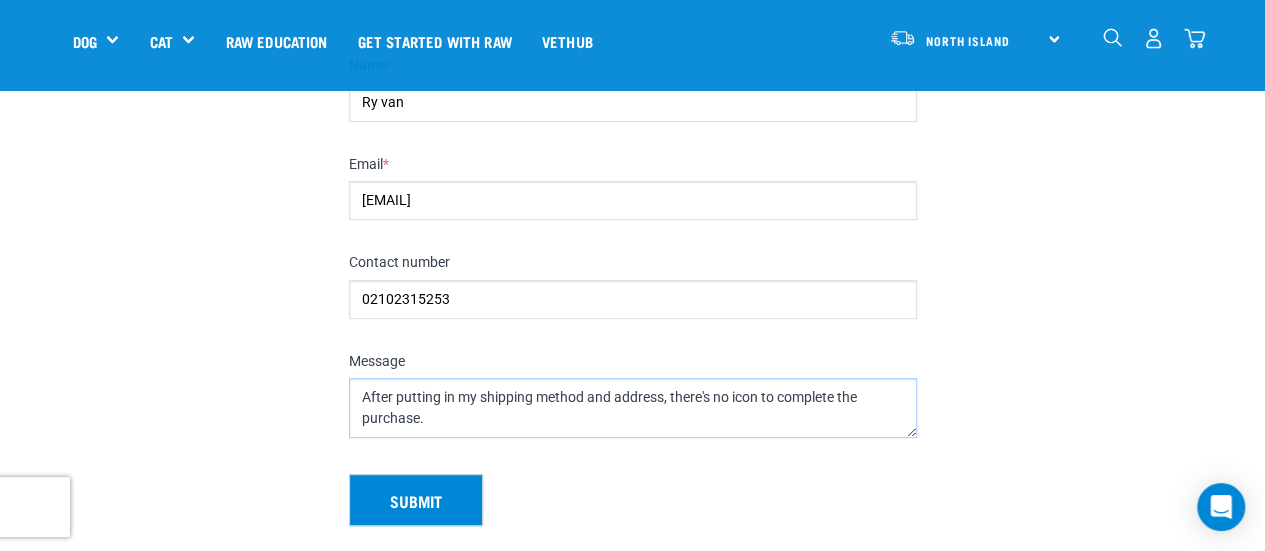 scroll, scrollTop: 216, scrollLeft: 0, axis: vertical 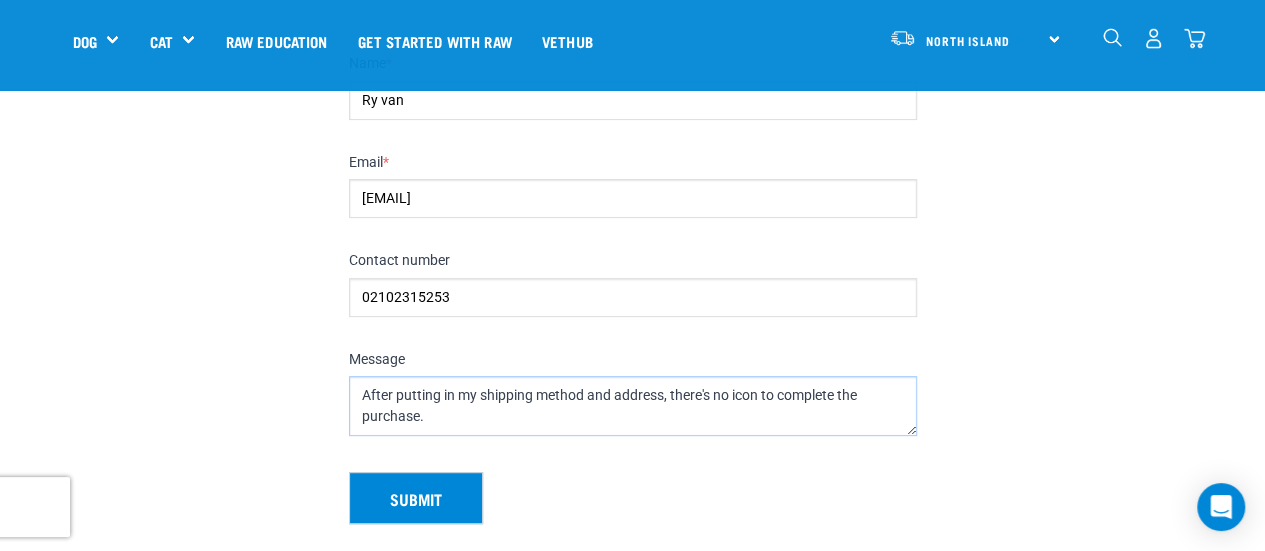 type on "After putting in my shipping method and address, there's no icon to complete the purchase." 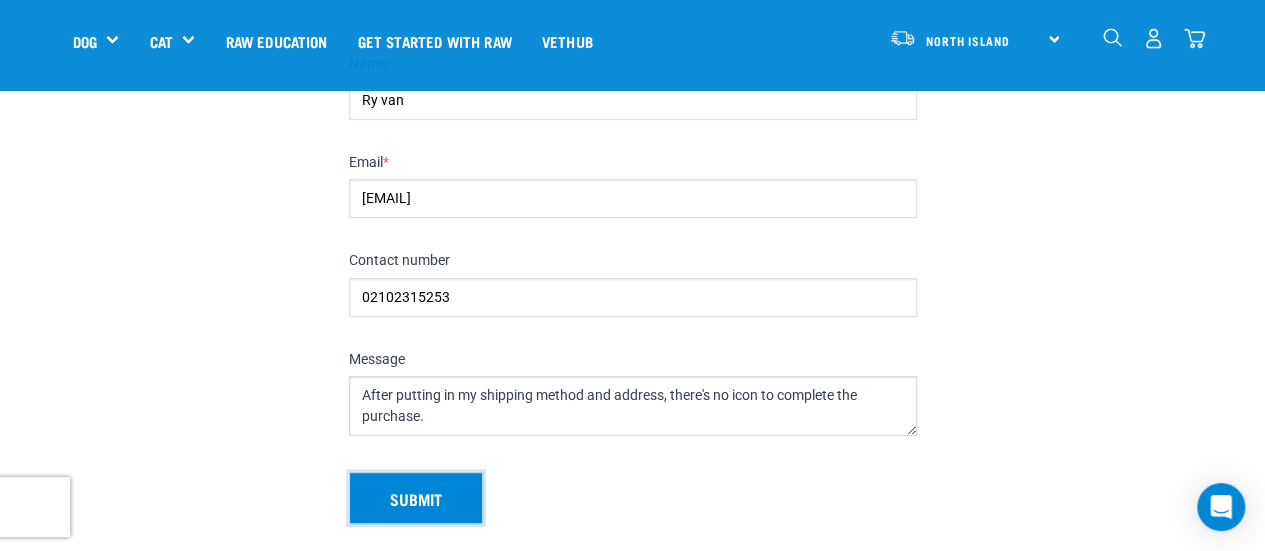 click on "Submit" at bounding box center (416, 498) 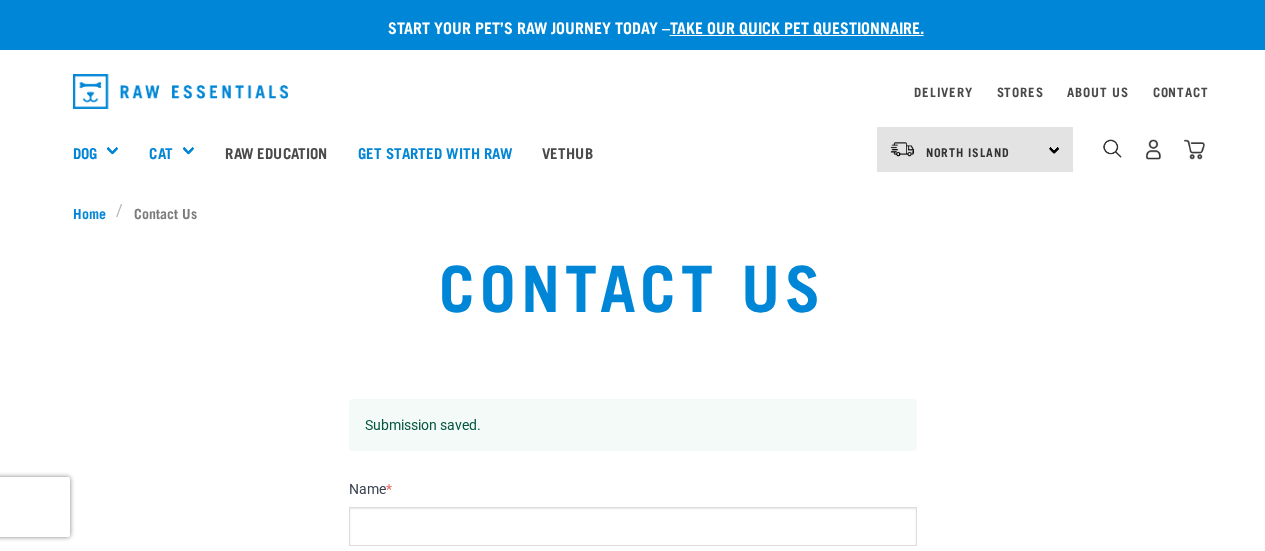 scroll, scrollTop: 0, scrollLeft: 0, axis: both 